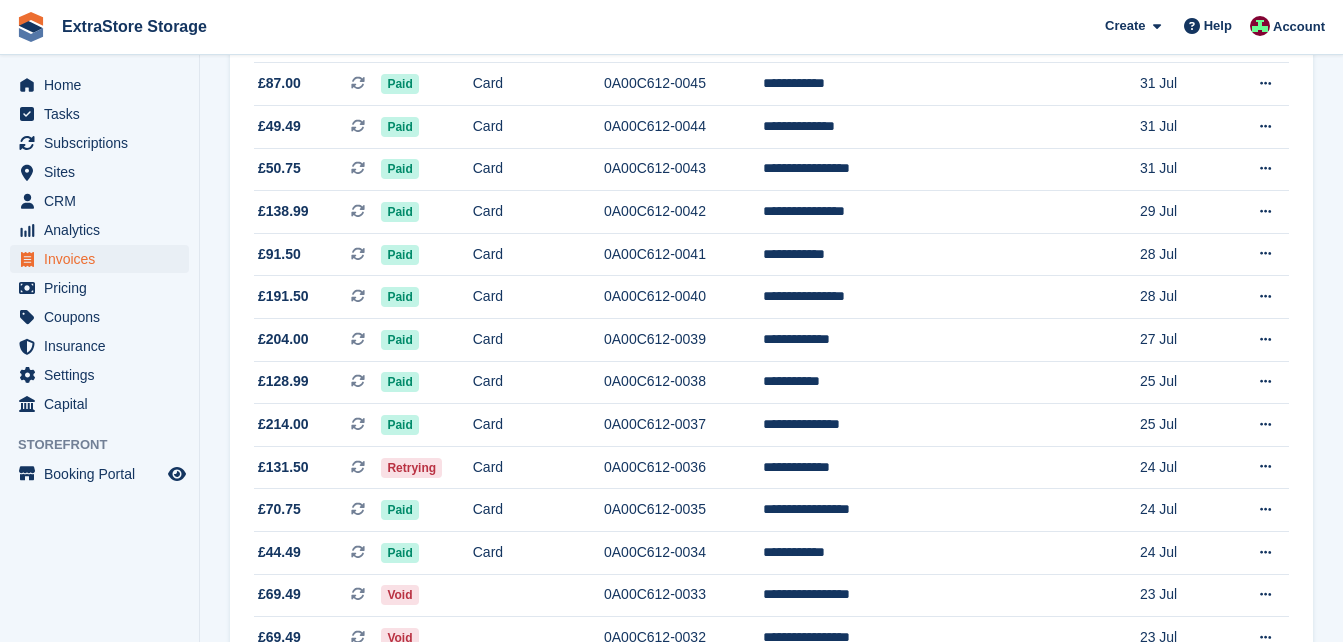 scroll, scrollTop: 1000, scrollLeft: 0, axis: vertical 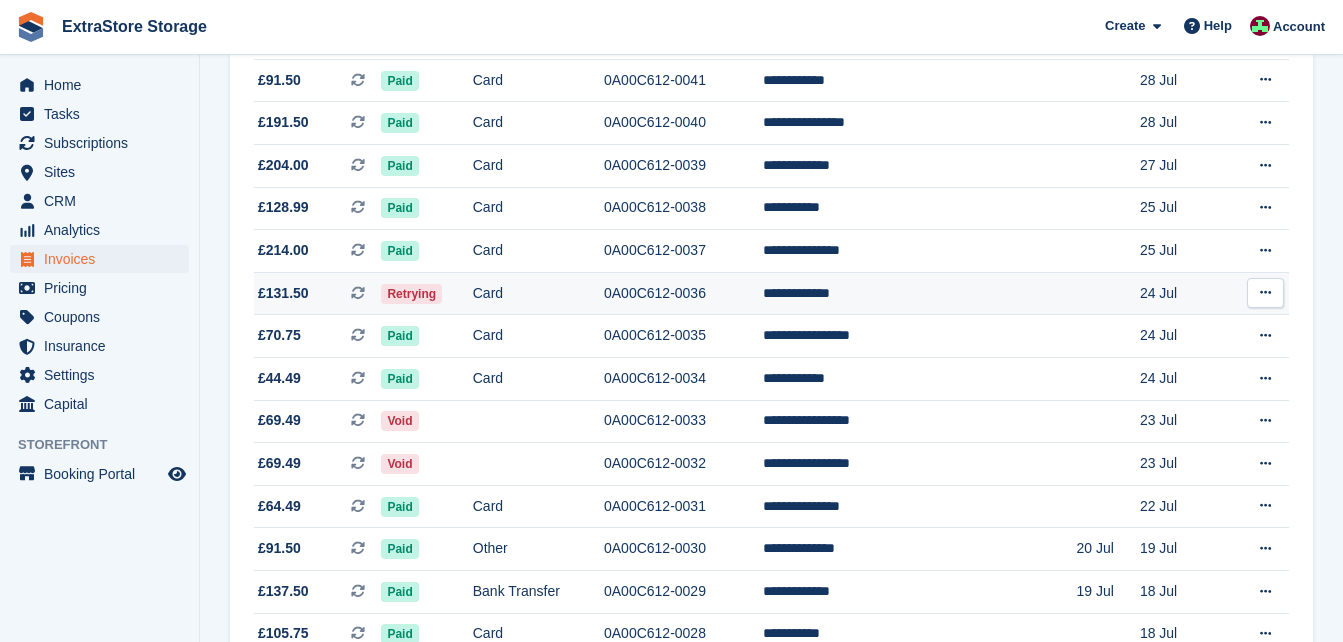 click at bounding box center (1265, 293) 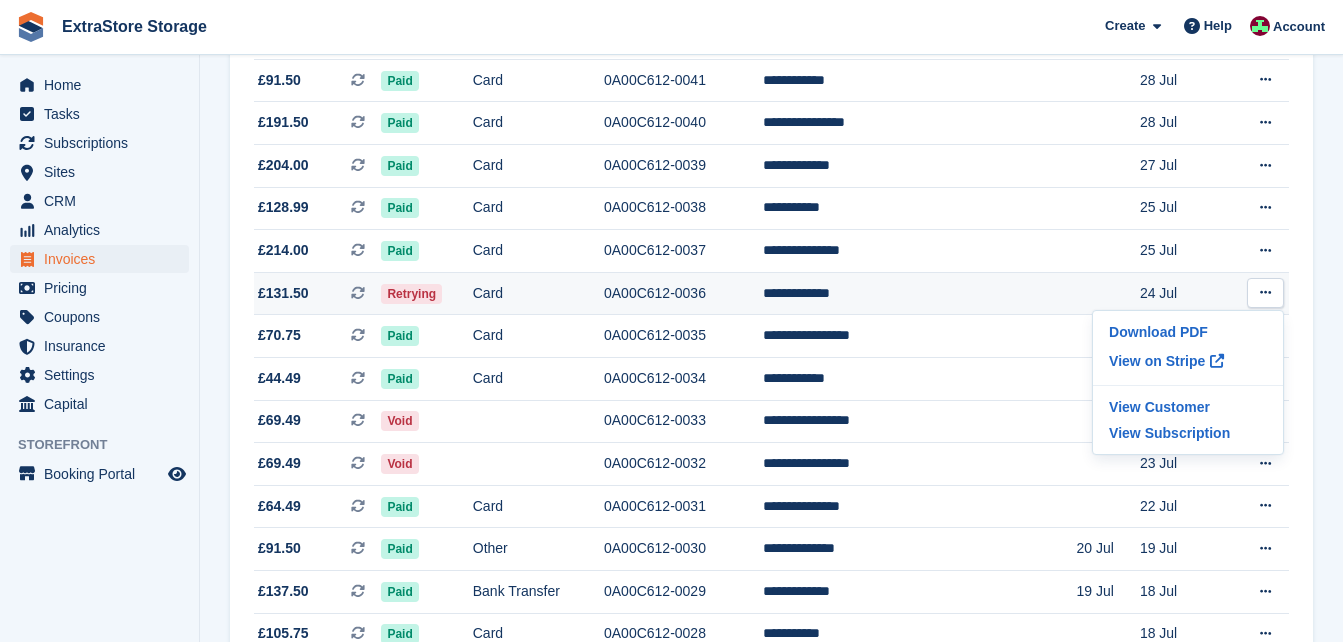 click on "Card" at bounding box center [538, 293] 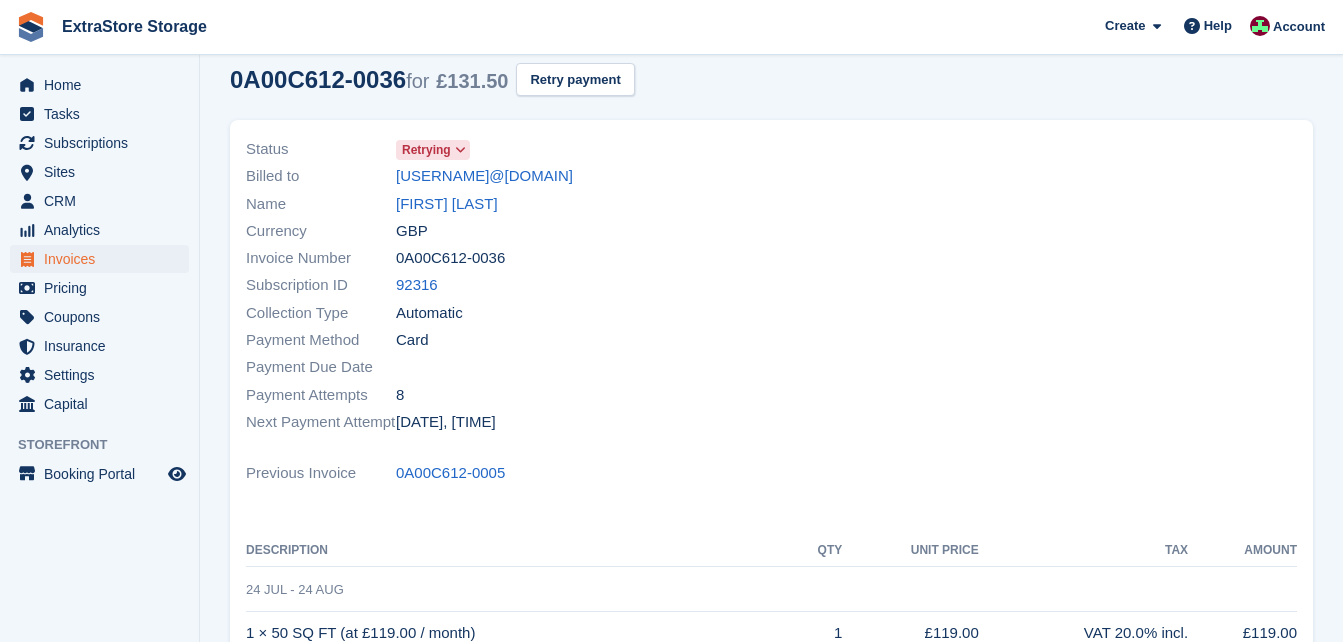 scroll, scrollTop: 0, scrollLeft: 0, axis: both 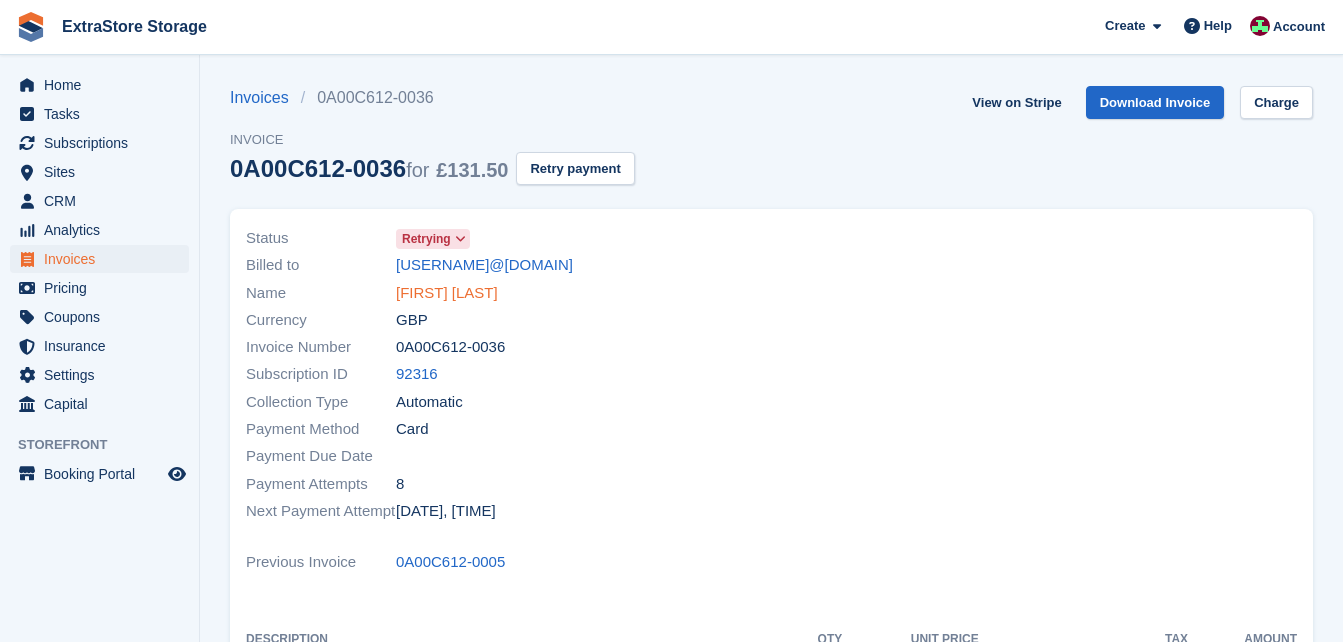 click on "Jack Mckinney" at bounding box center [447, 293] 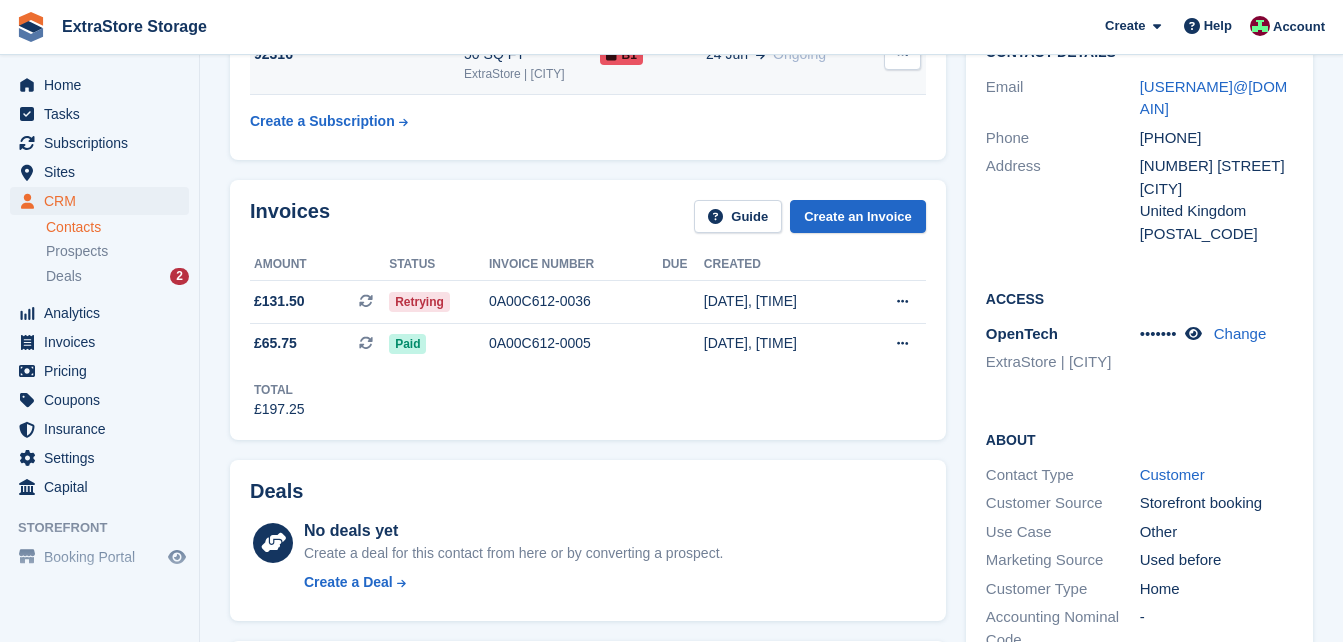 scroll, scrollTop: 400, scrollLeft: 0, axis: vertical 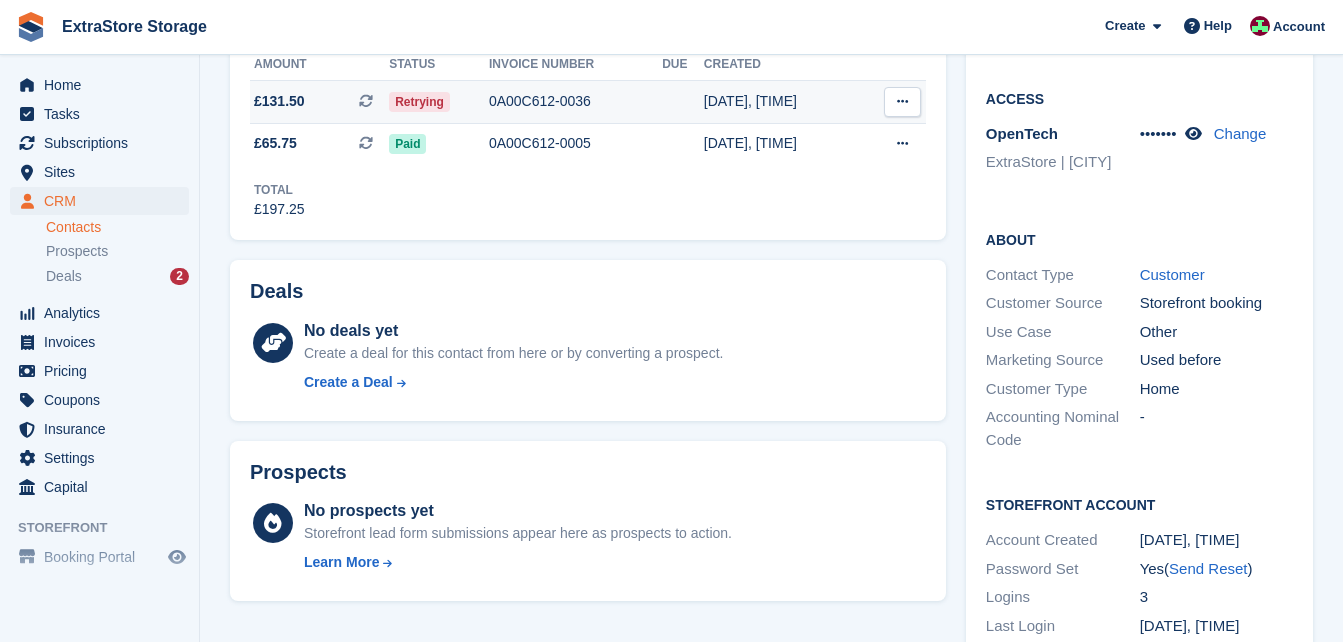 click at bounding box center (902, 101) 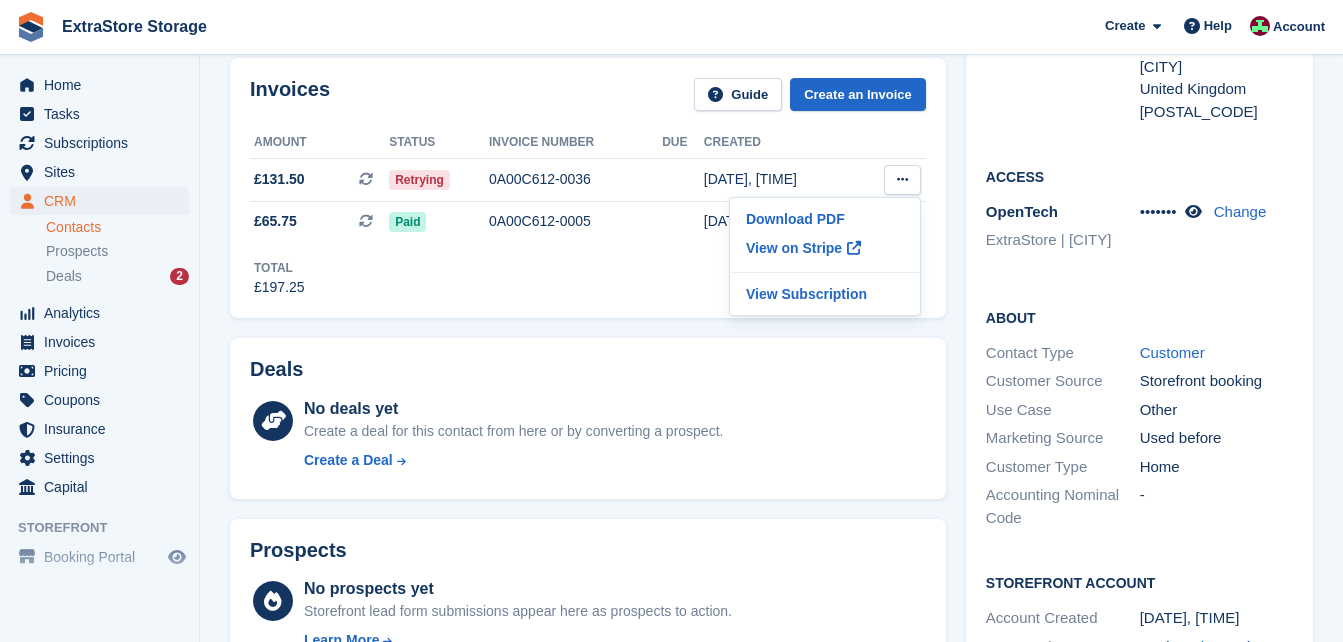 scroll, scrollTop: 310, scrollLeft: 0, axis: vertical 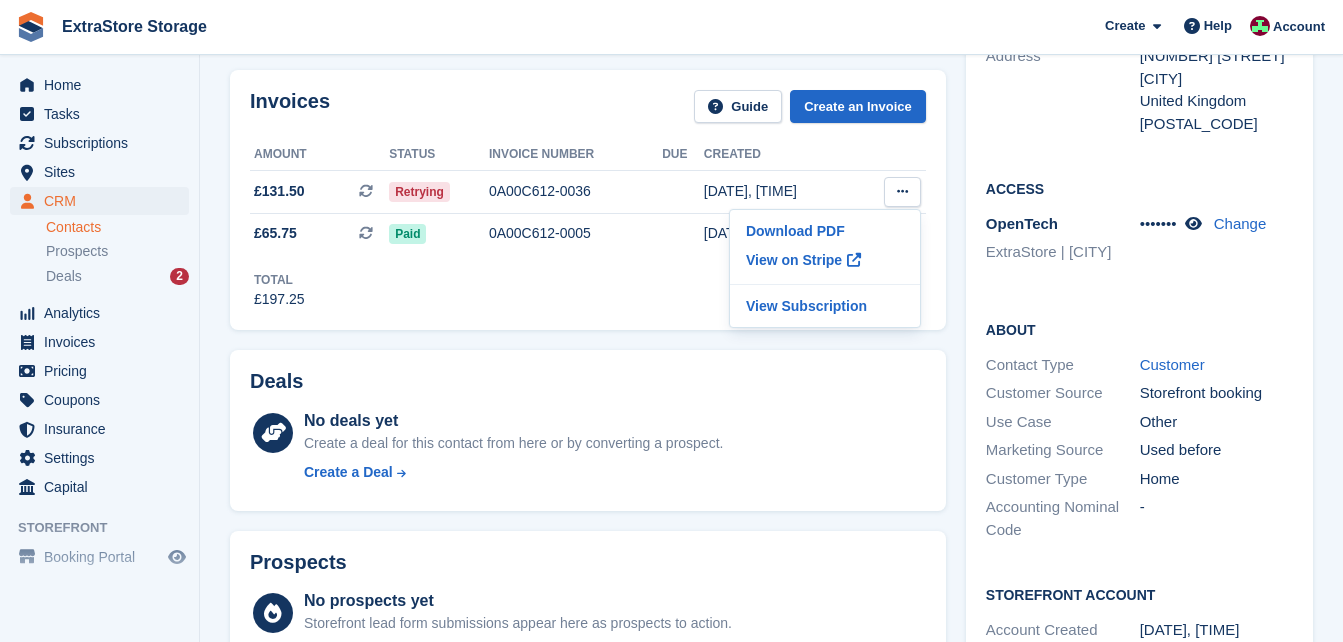 click on "Total
£197.25" at bounding box center [588, 282] 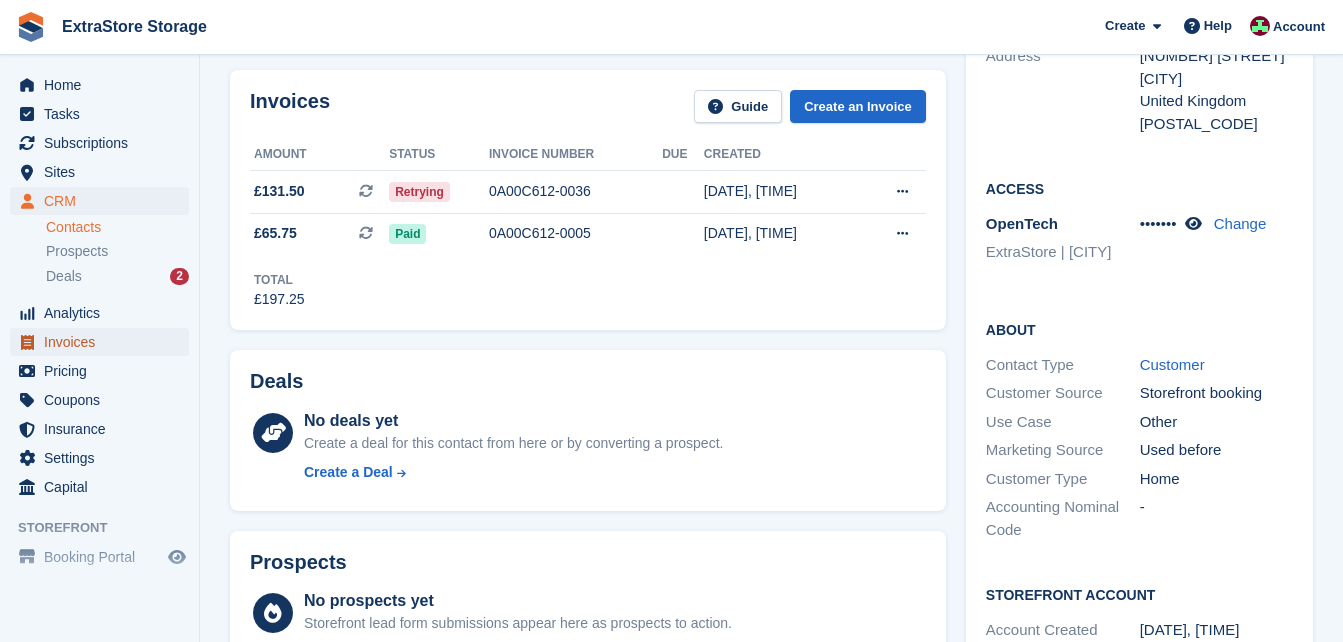 click on "Invoices" at bounding box center [104, 342] 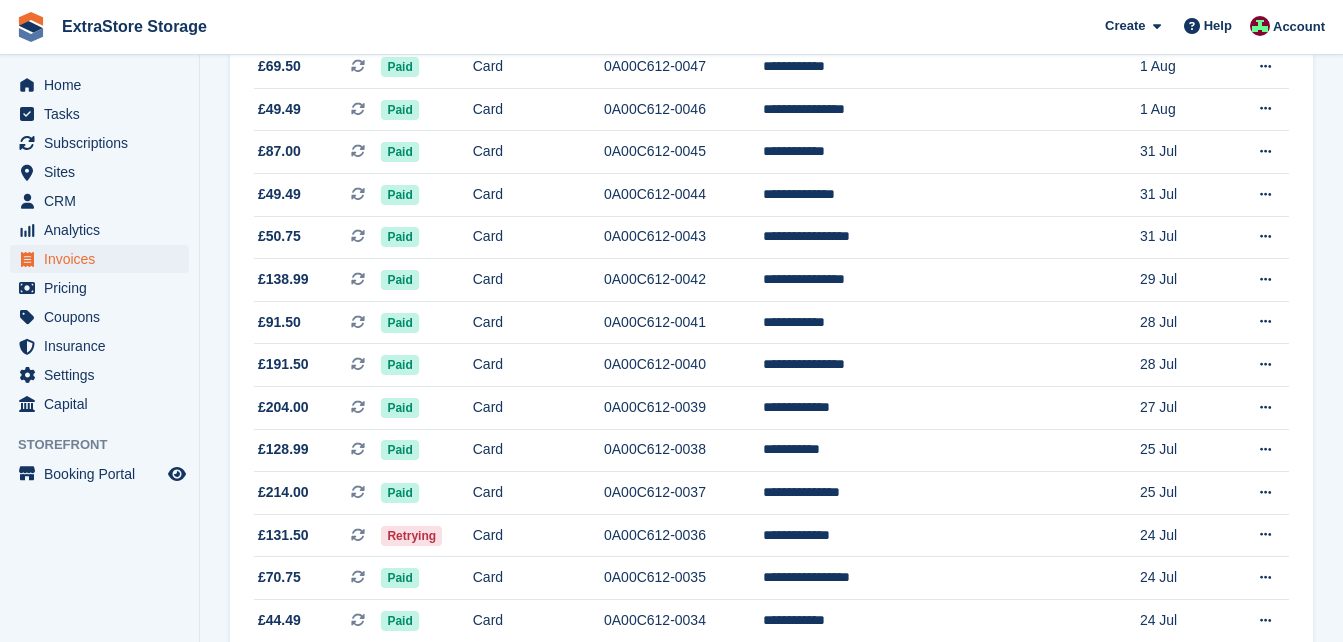 scroll, scrollTop: 800, scrollLeft: 0, axis: vertical 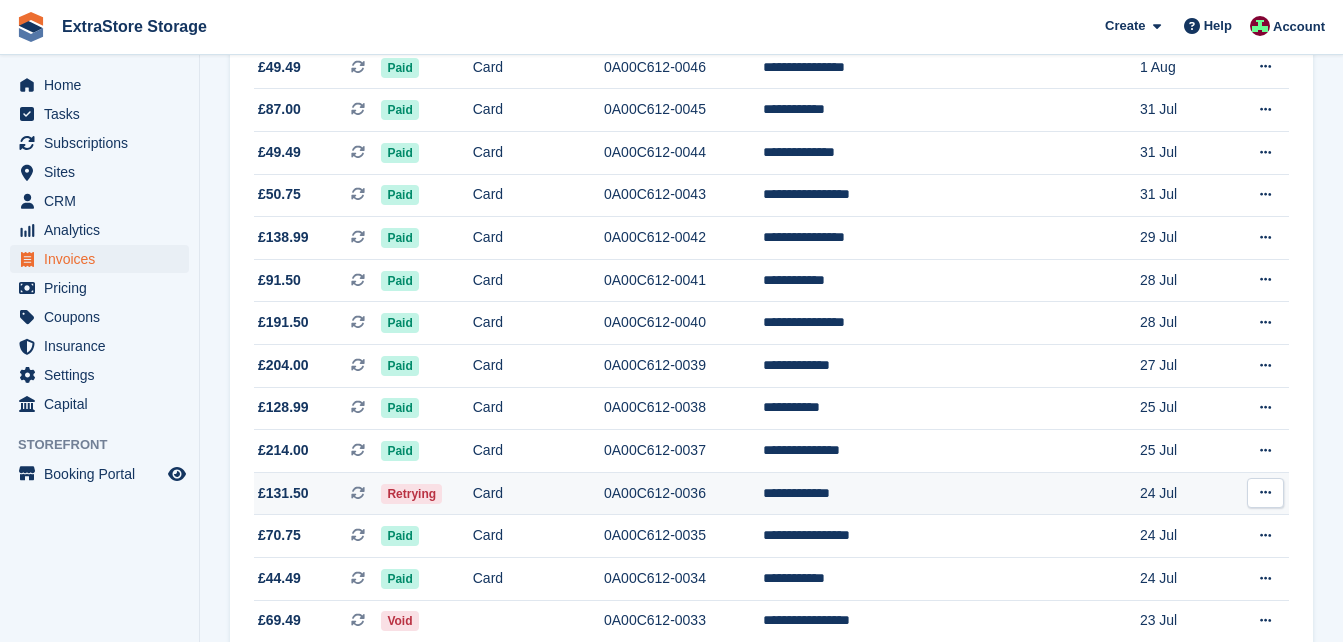click at bounding box center [1265, 492] 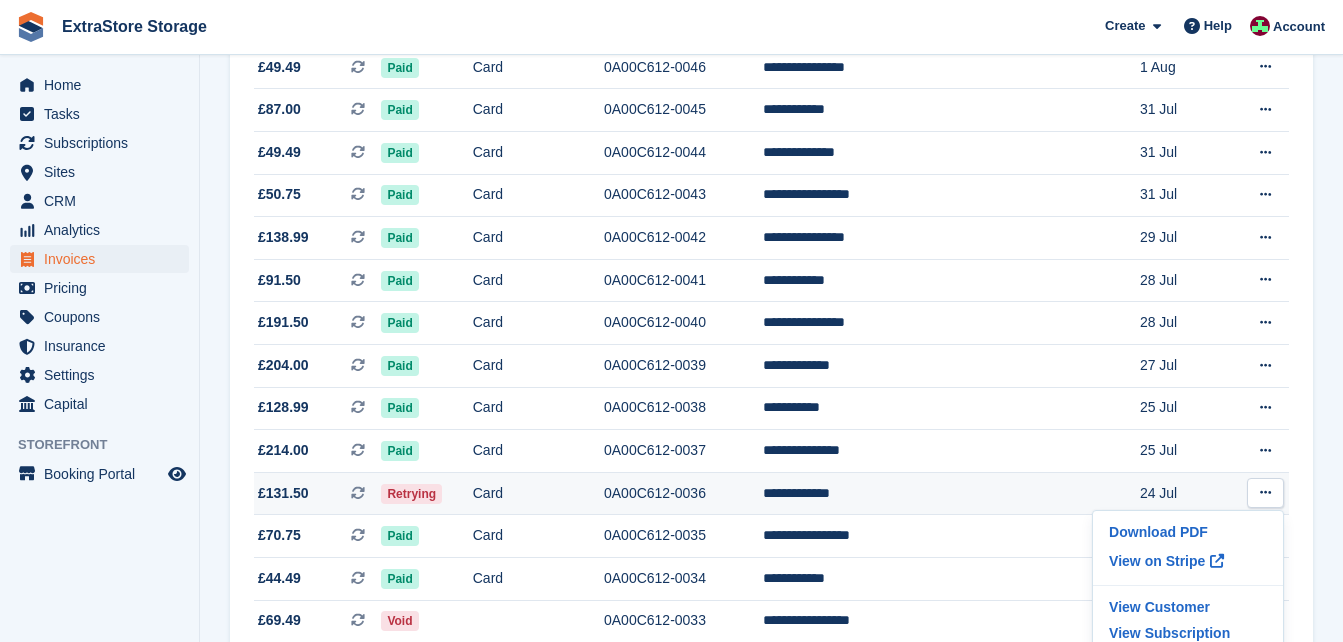 scroll, scrollTop: 1000, scrollLeft: 0, axis: vertical 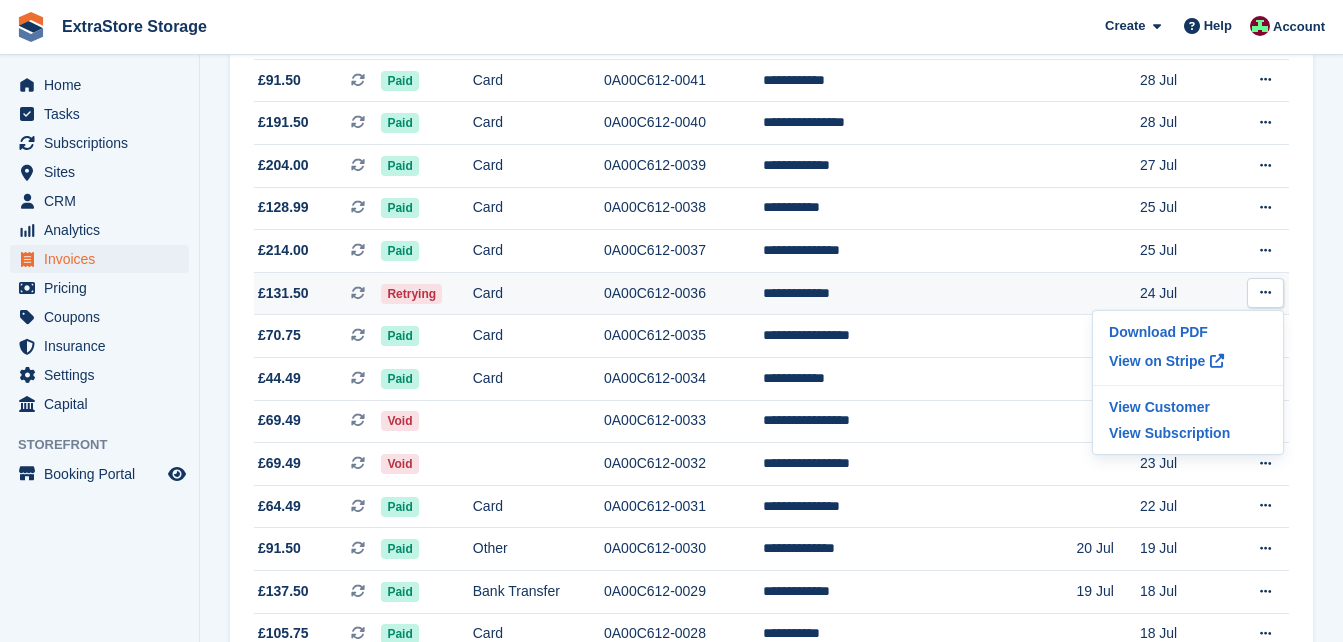 type 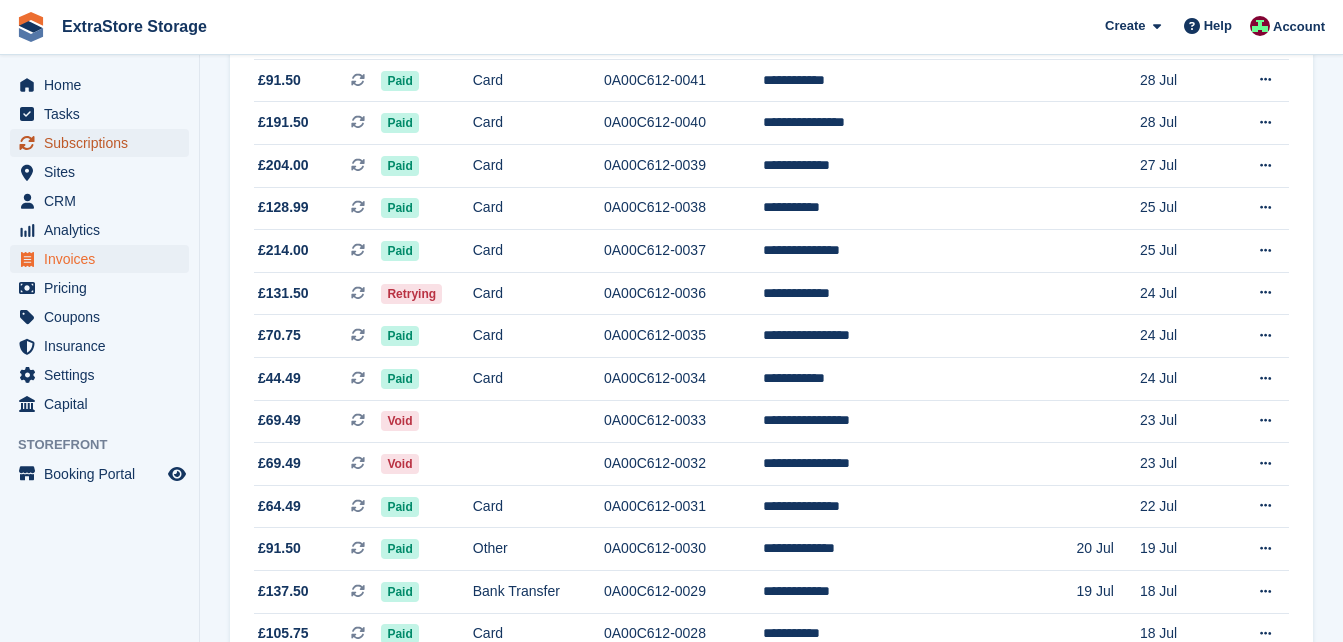 click on "Subscriptions" at bounding box center [104, 143] 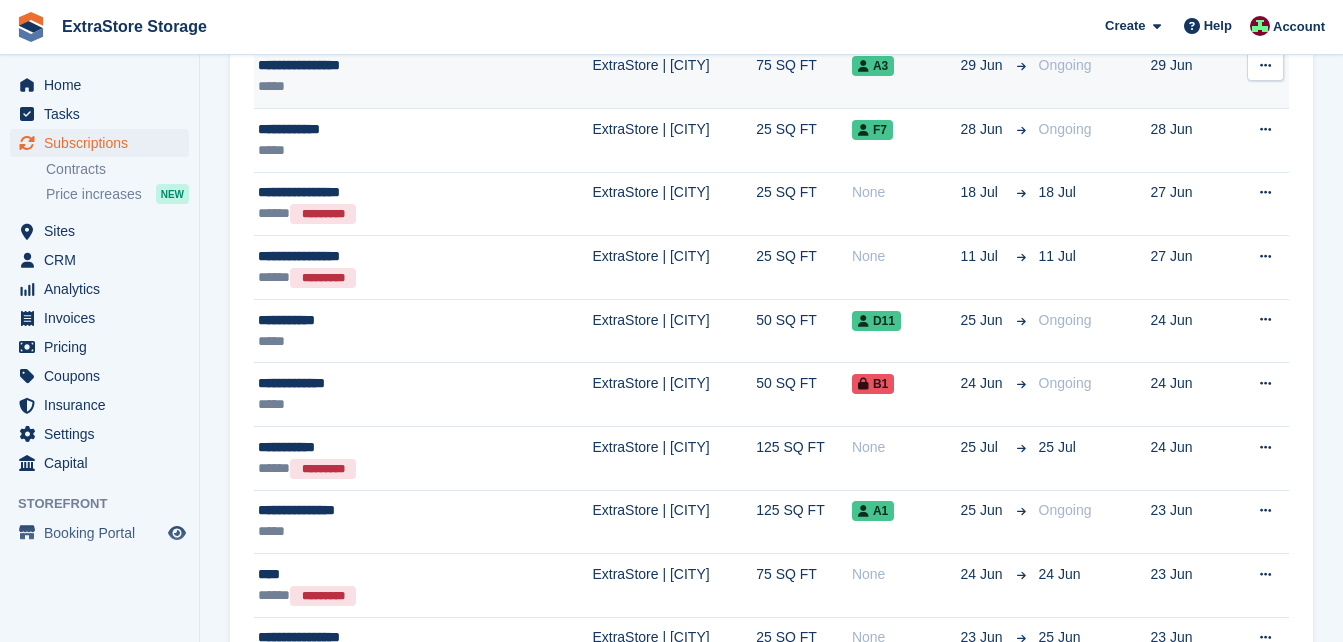 scroll, scrollTop: 1800, scrollLeft: 0, axis: vertical 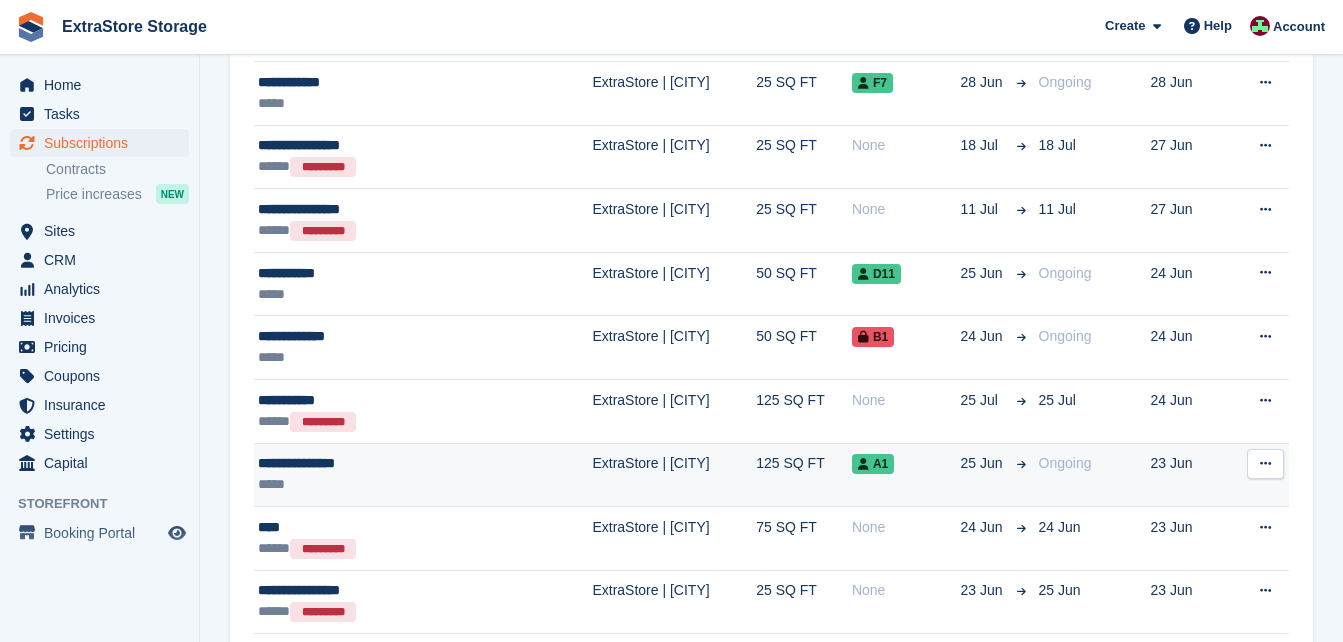 click on "*****" at bounding box center (377, 484) 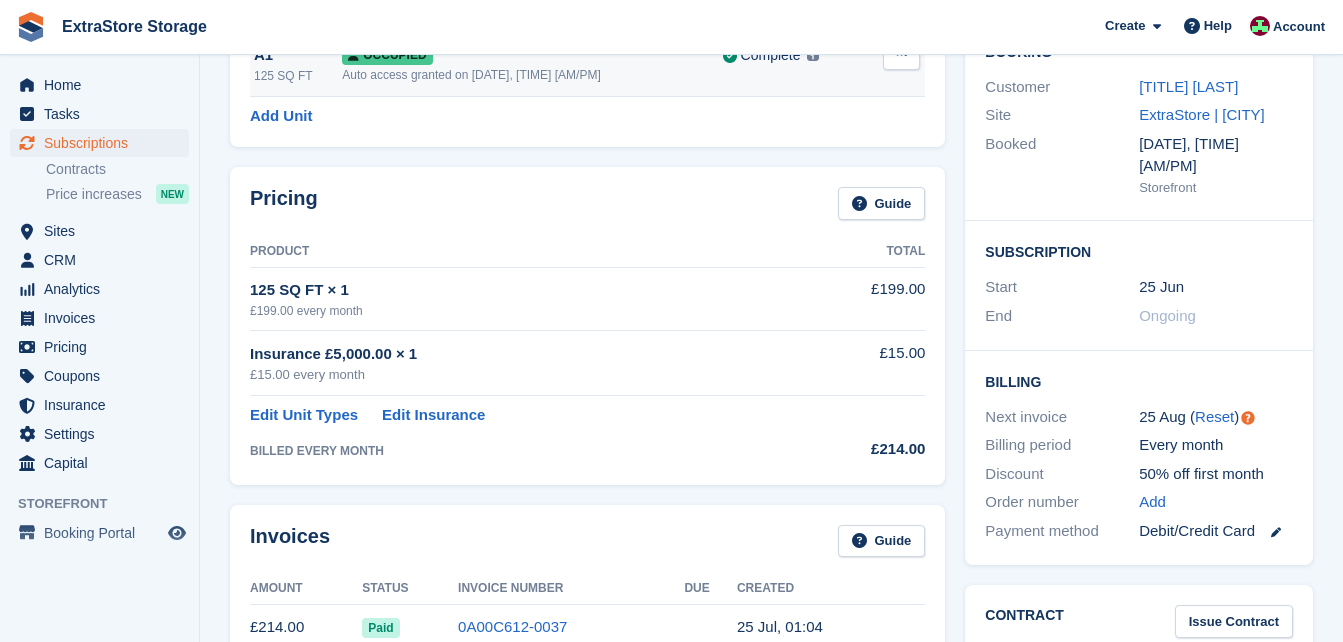 scroll, scrollTop: 0, scrollLeft: 0, axis: both 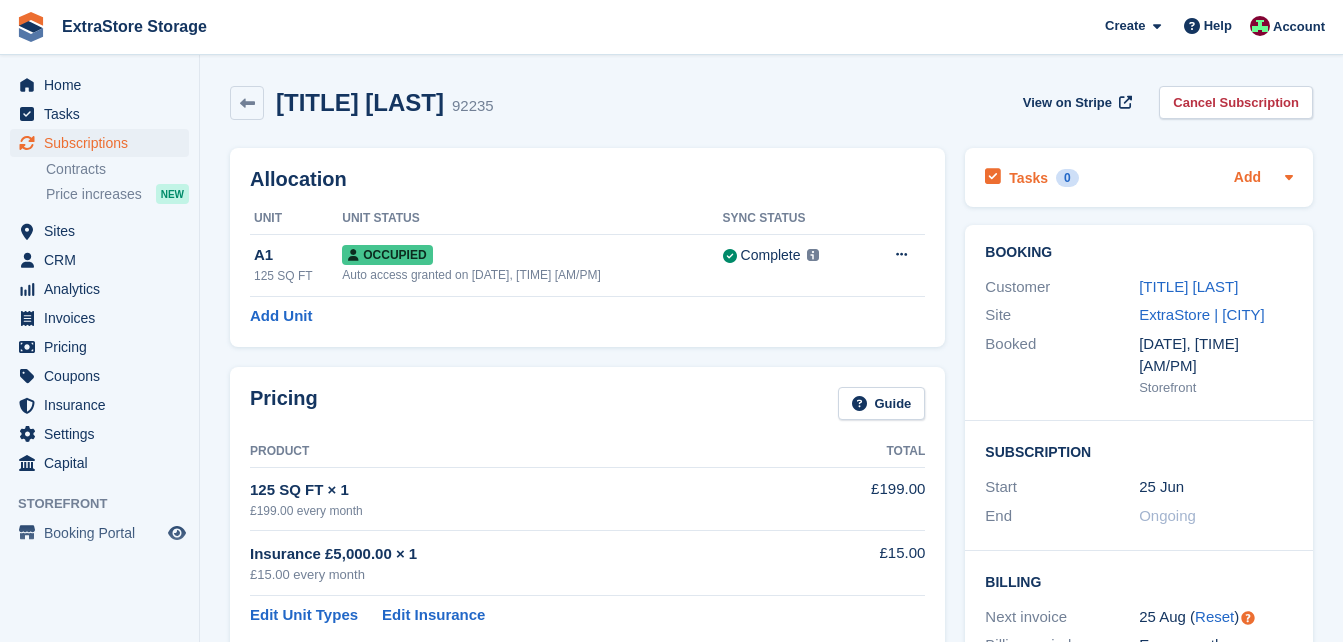 click on "Add" at bounding box center (1247, 178) 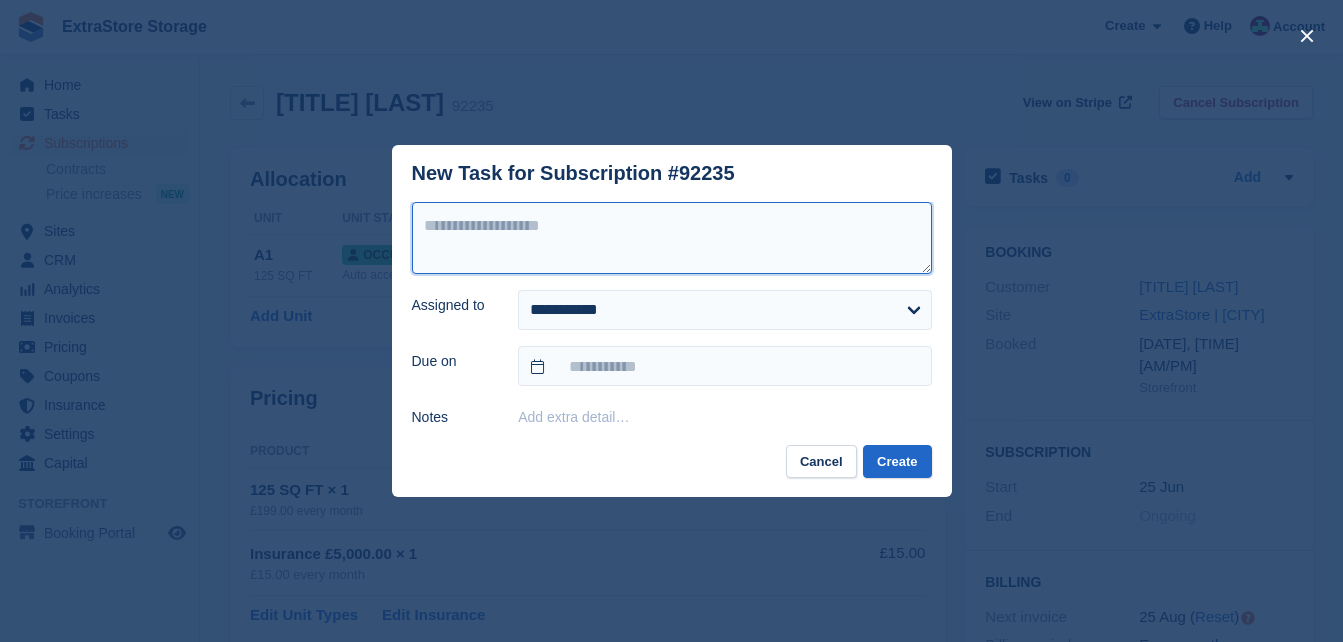 click at bounding box center [672, 238] 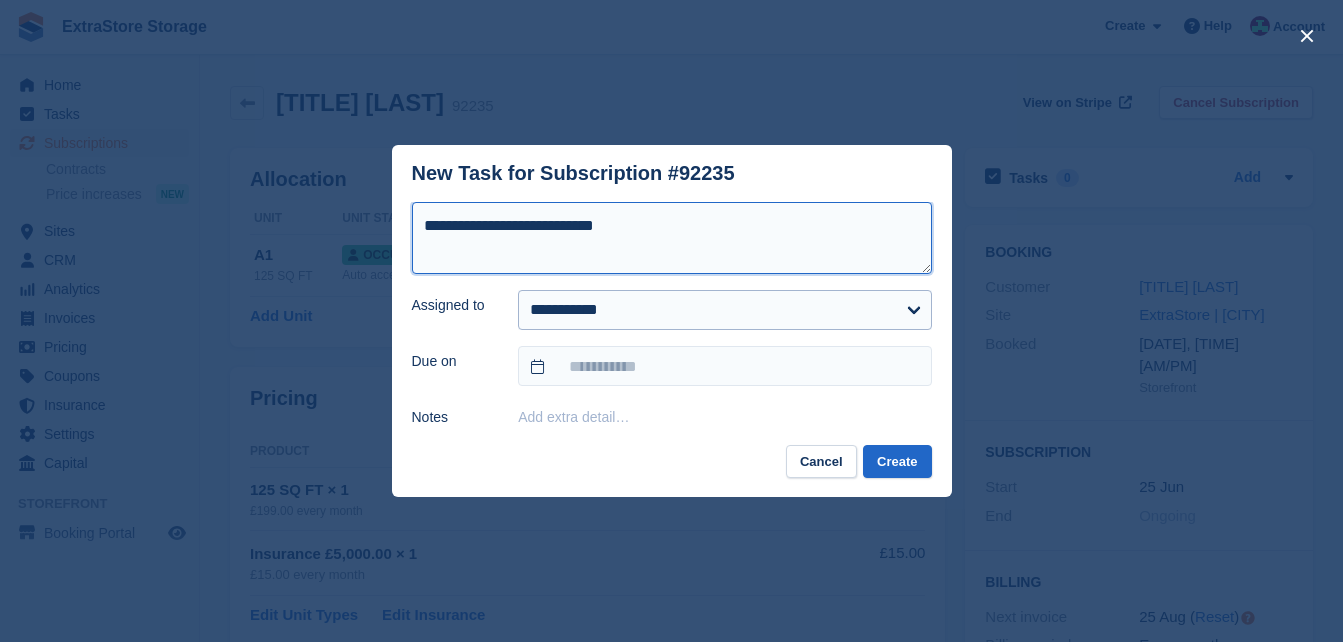 type on "**********" 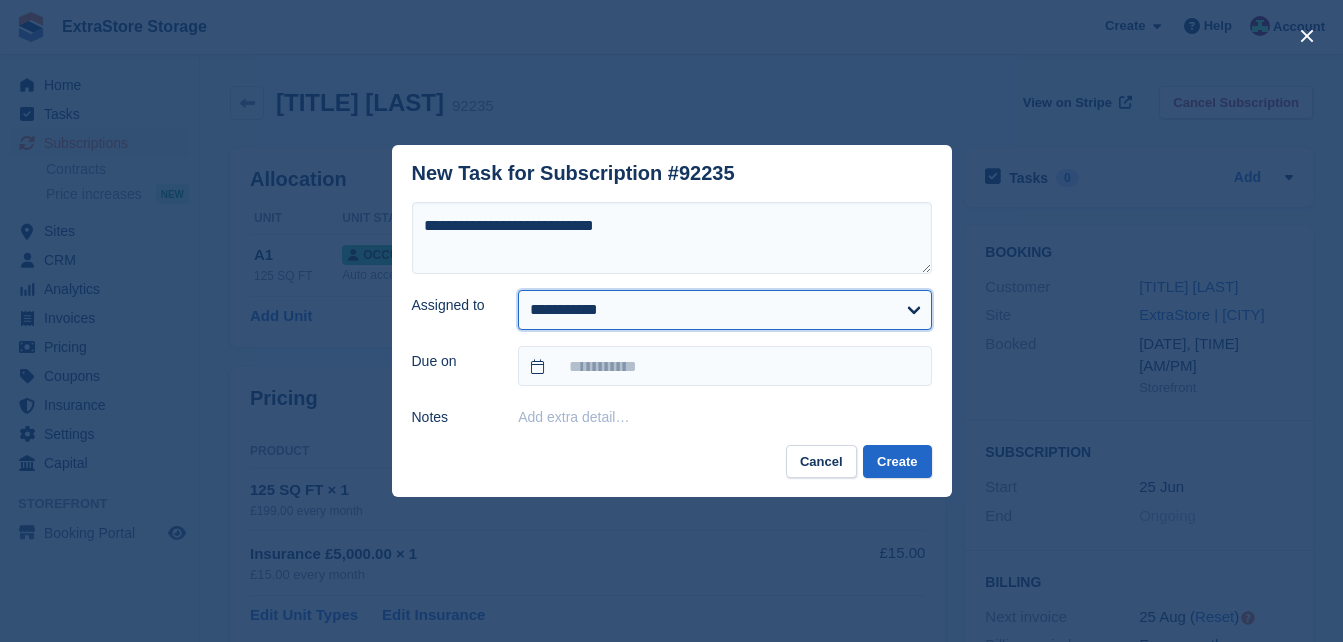 click on "**********" at bounding box center (724, 310) 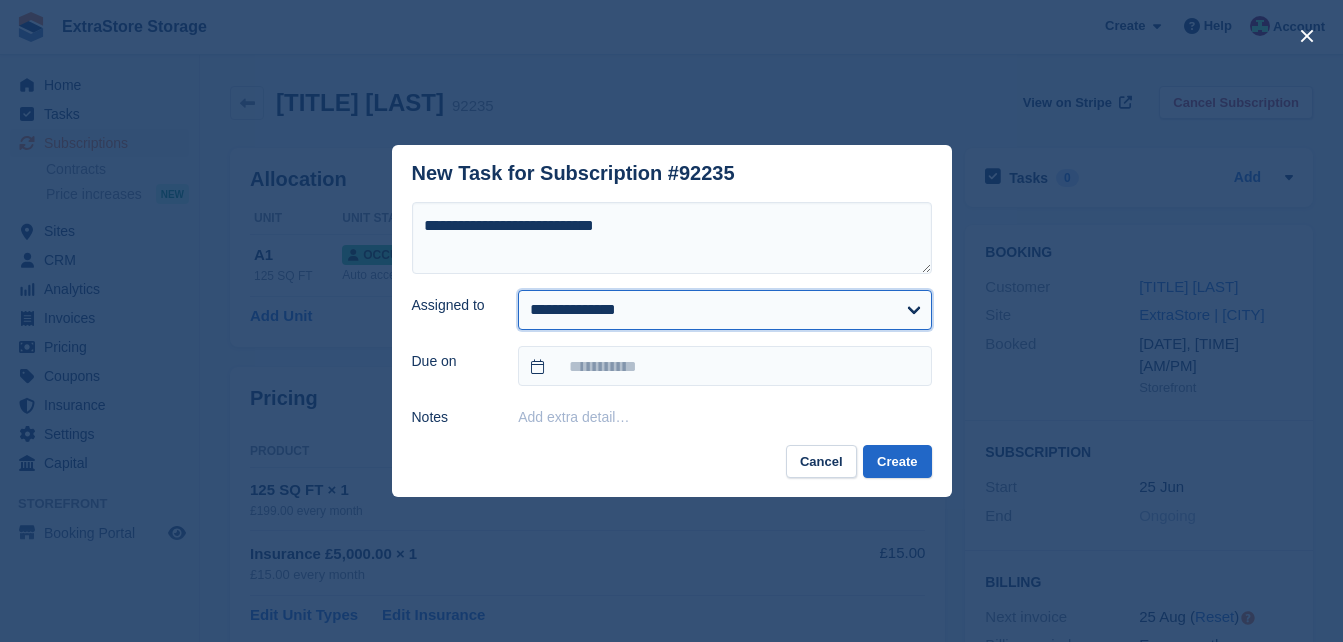 click on "**********" at bounding box center [724, 310] 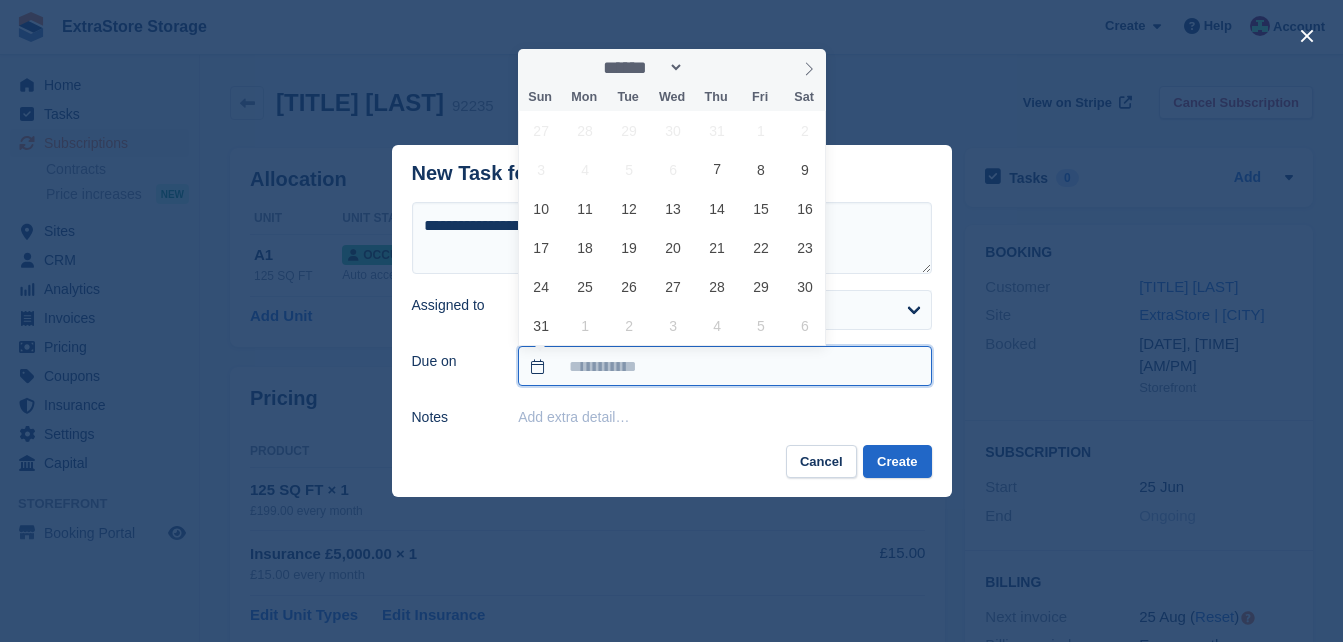 click at bounding box center (724, 366) 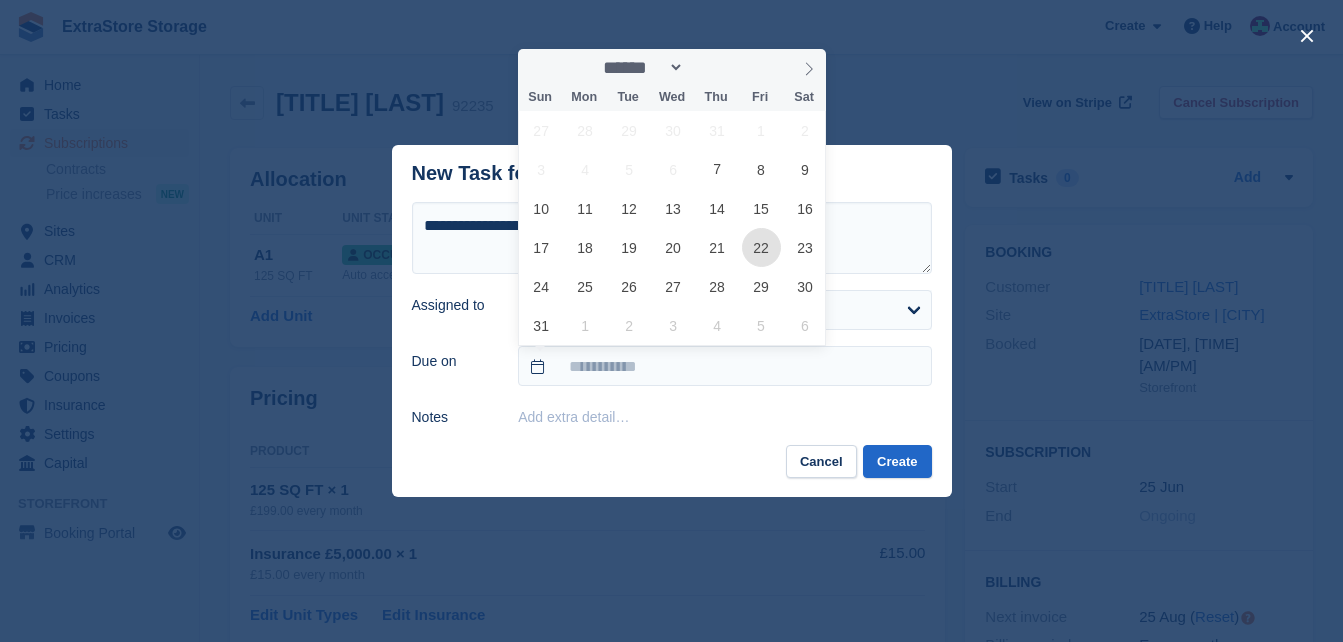 click on "22" at bounding box center [761, 247] 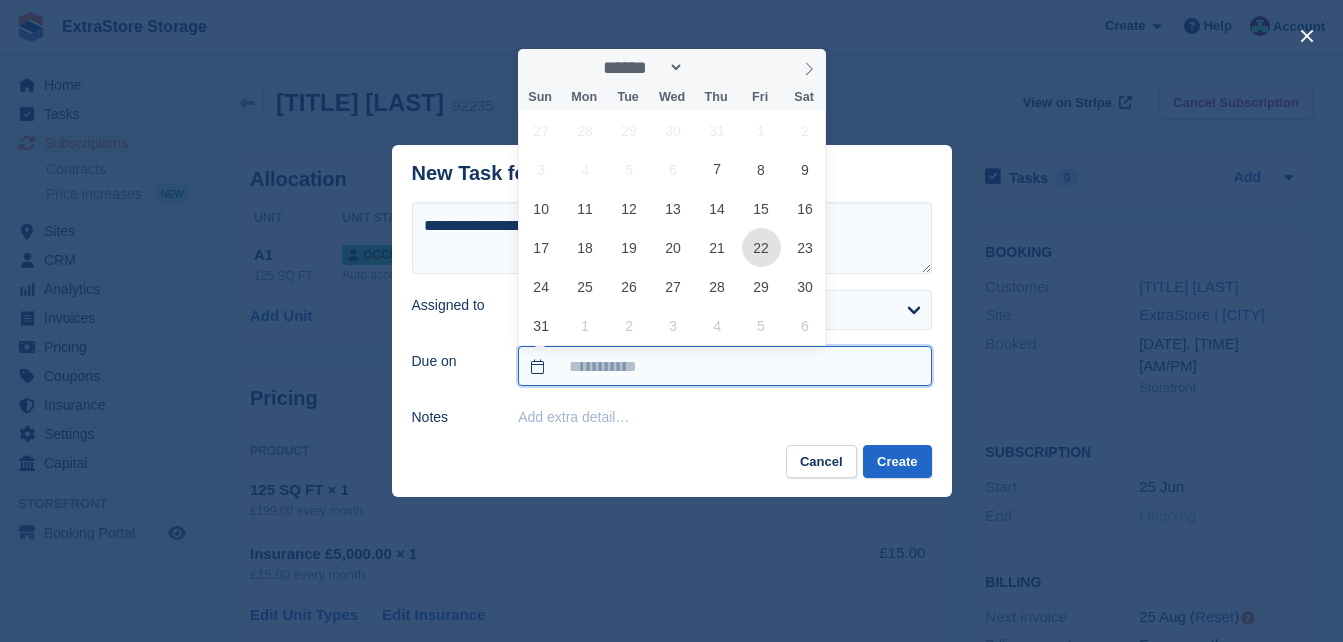 type on "**********" 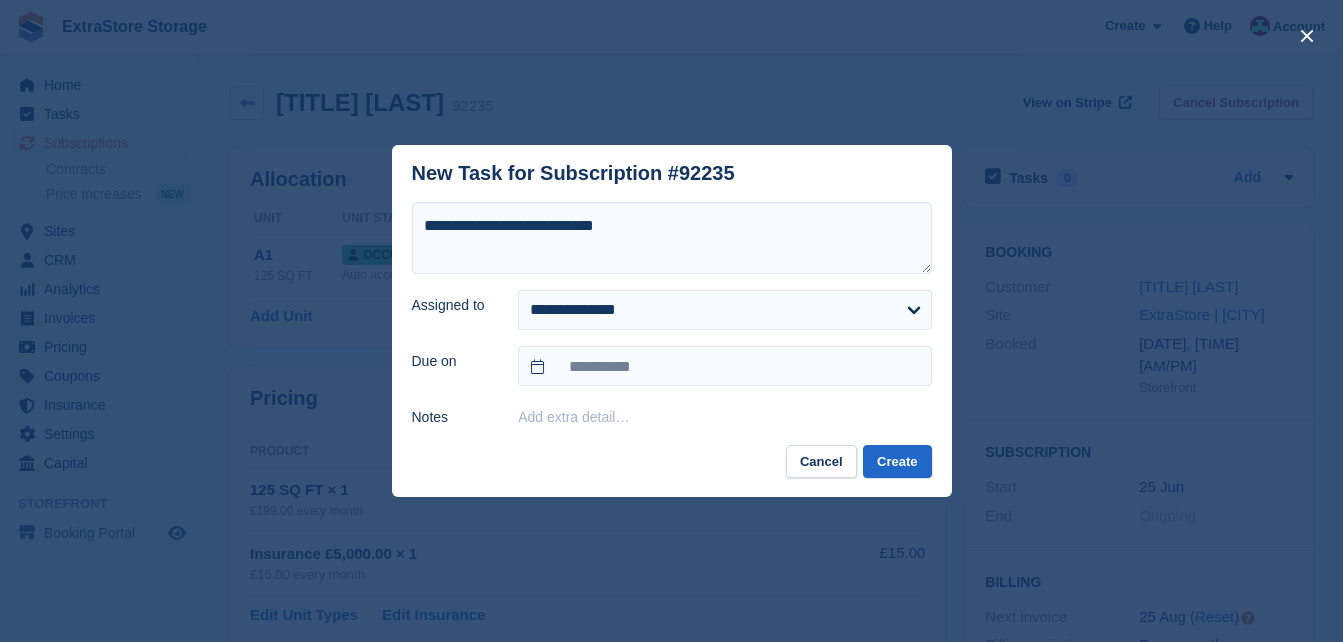 click on "Add extra detail…" at bounding box center [573, 417] 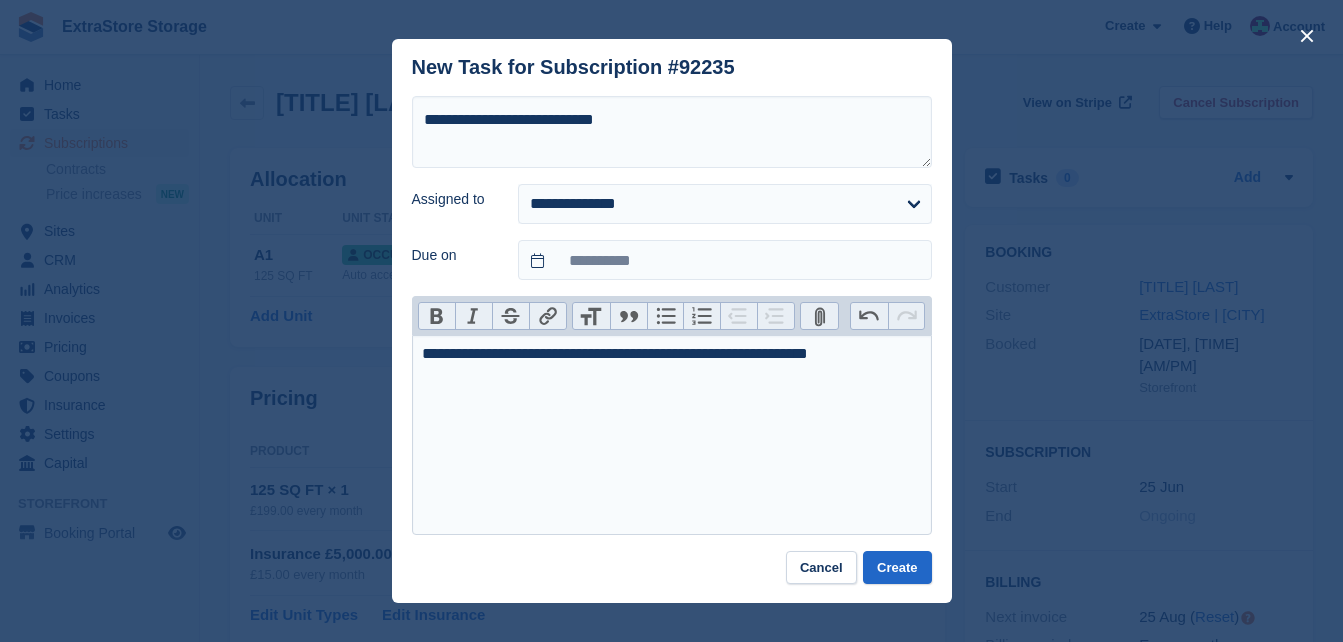type on "**********" 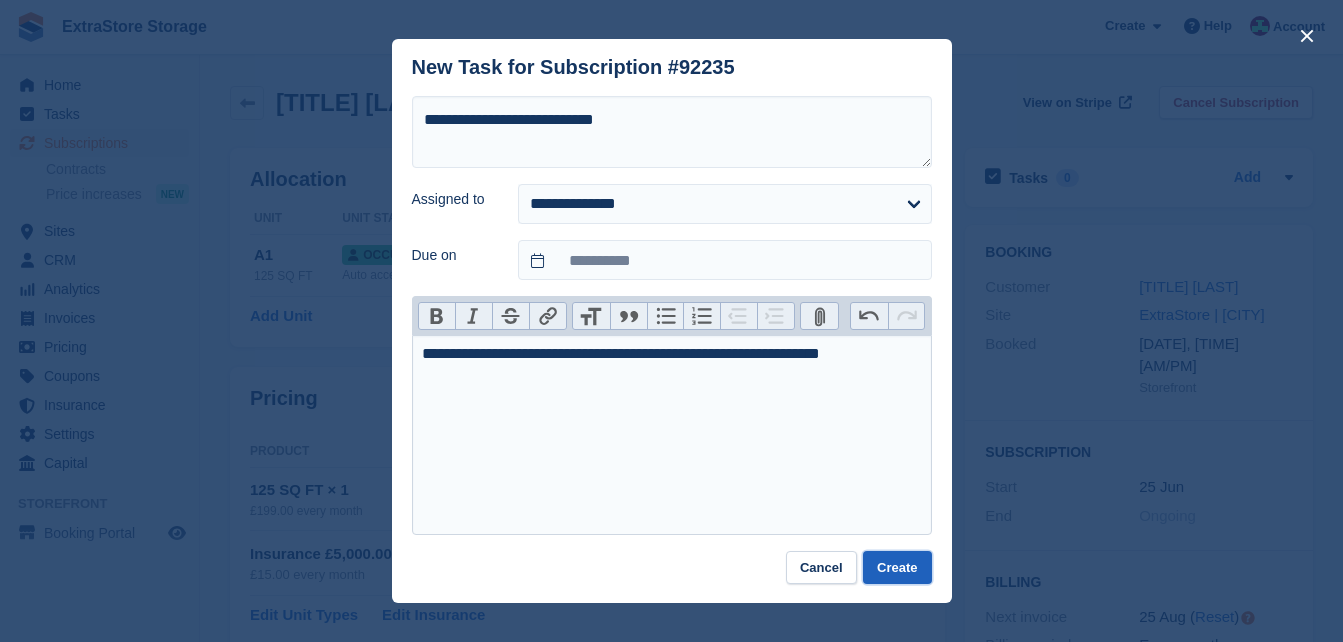click on "Create" at bounding box center [897, 567] 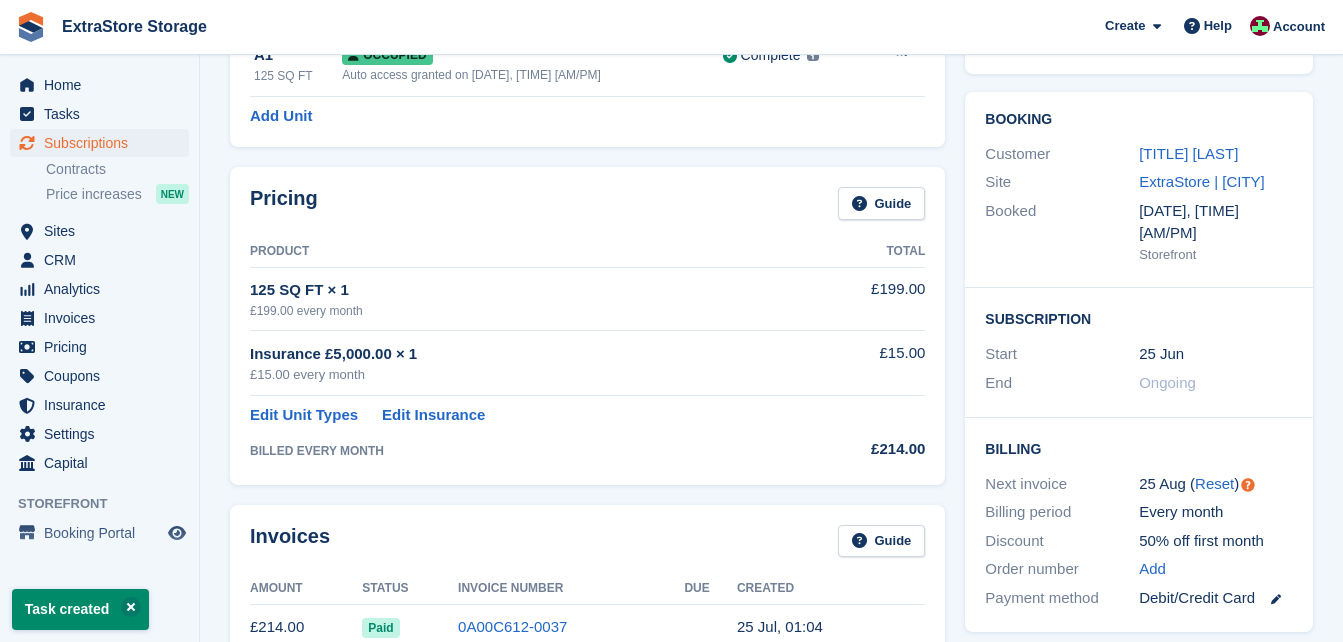 scroll, scrollTop: 400, scrollLeft: 0, axis: vertical 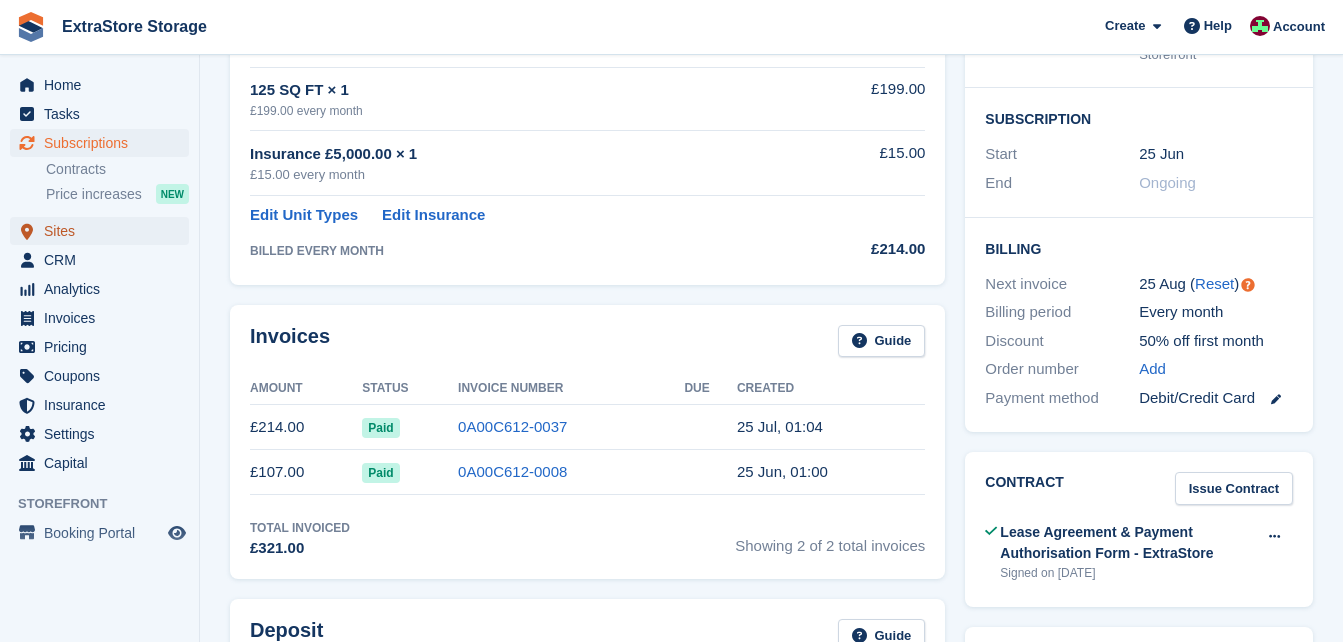 click on "Sites" at bounding box center (104, 231) 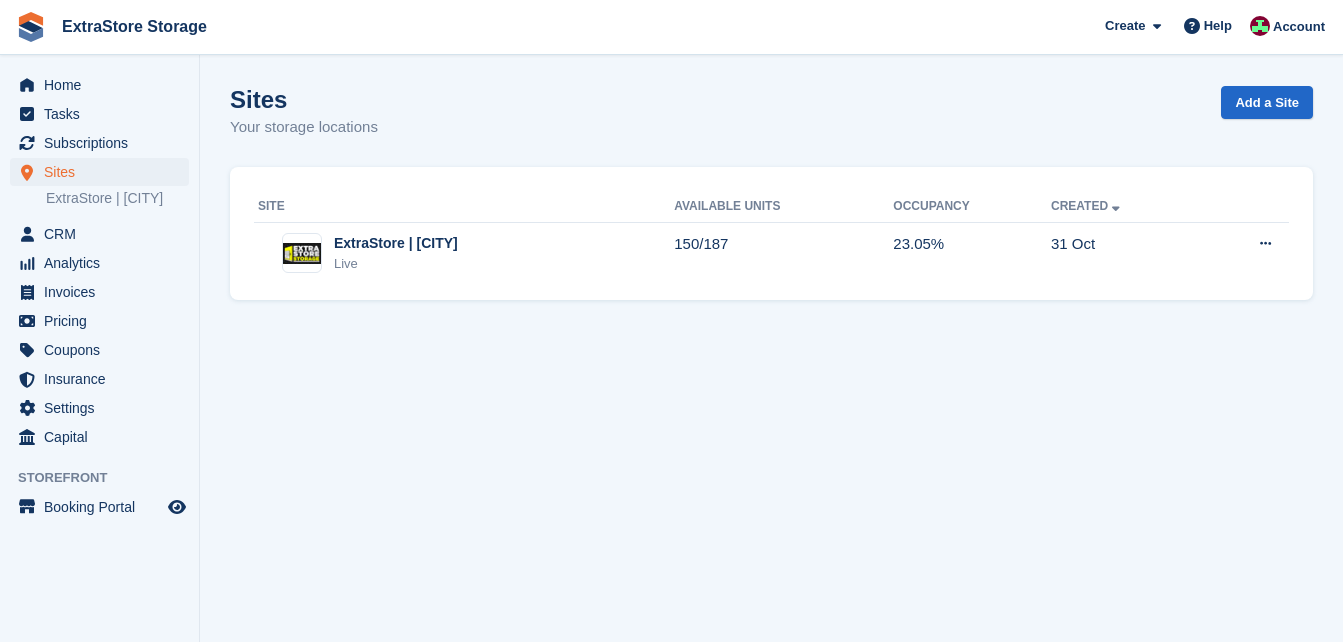 scroll, scrollTop: 0, scrollLeft: 0, axis: both 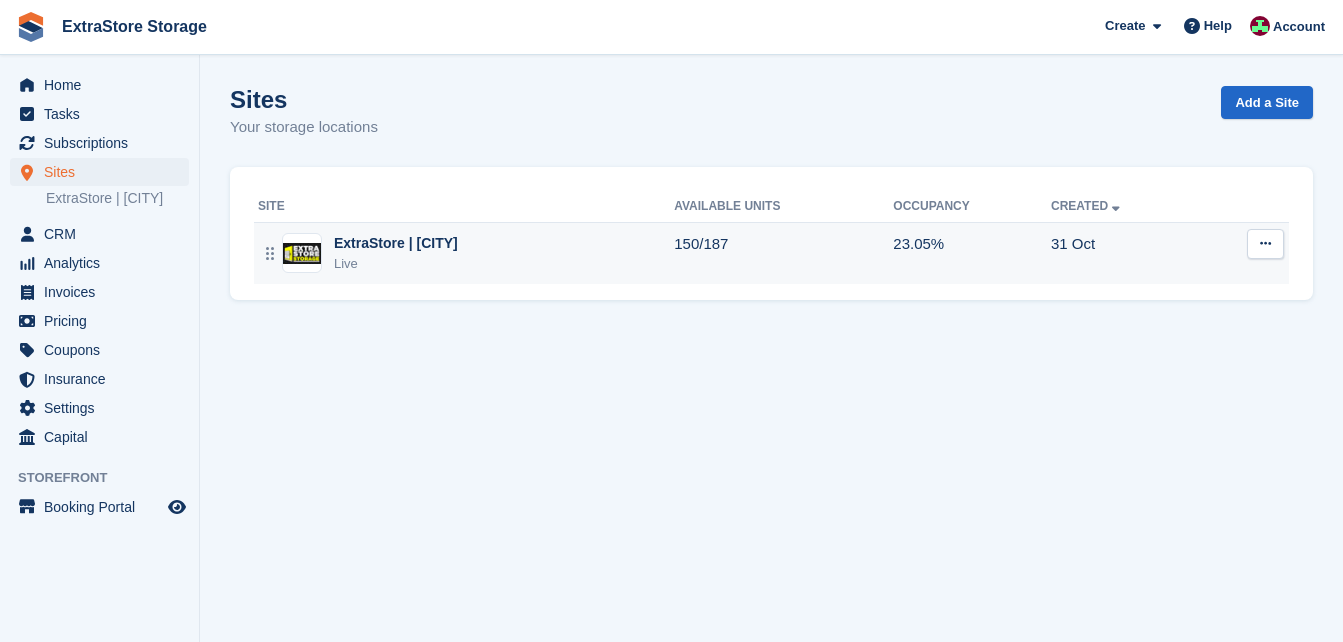 click on "ExtraStore | Belfast
Live" at bounding box center [466, 253] 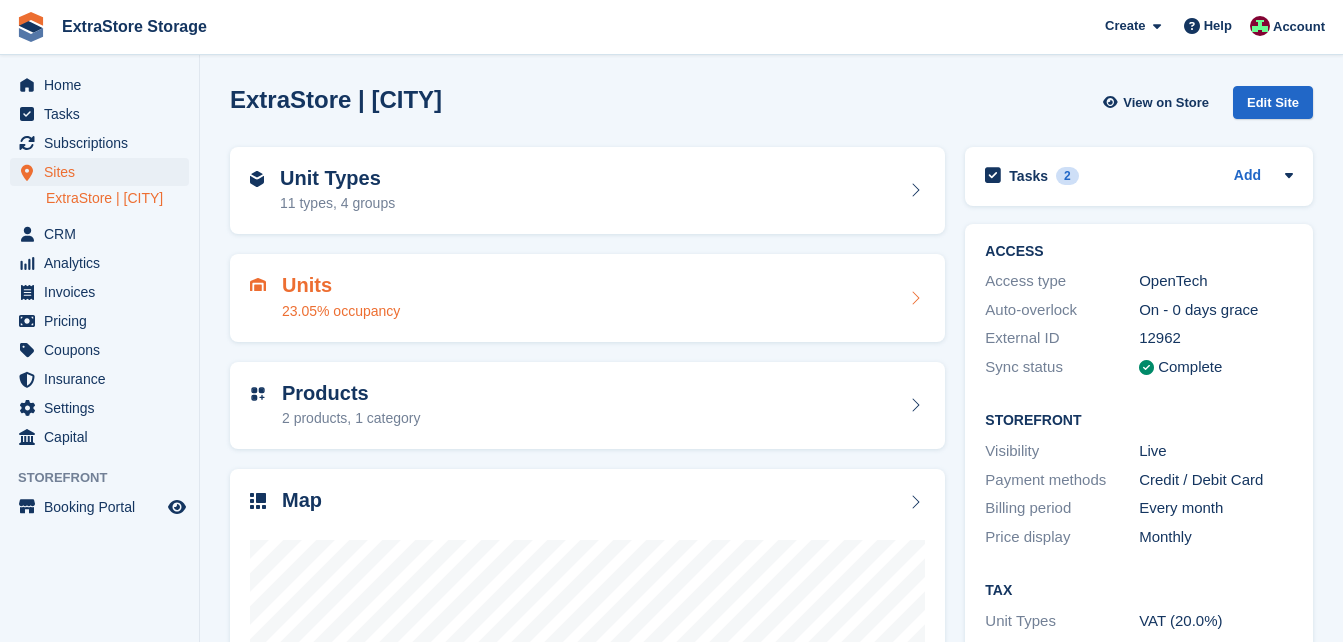 scroll, scrollTop: 0, scrollLeft: 0, axis: both 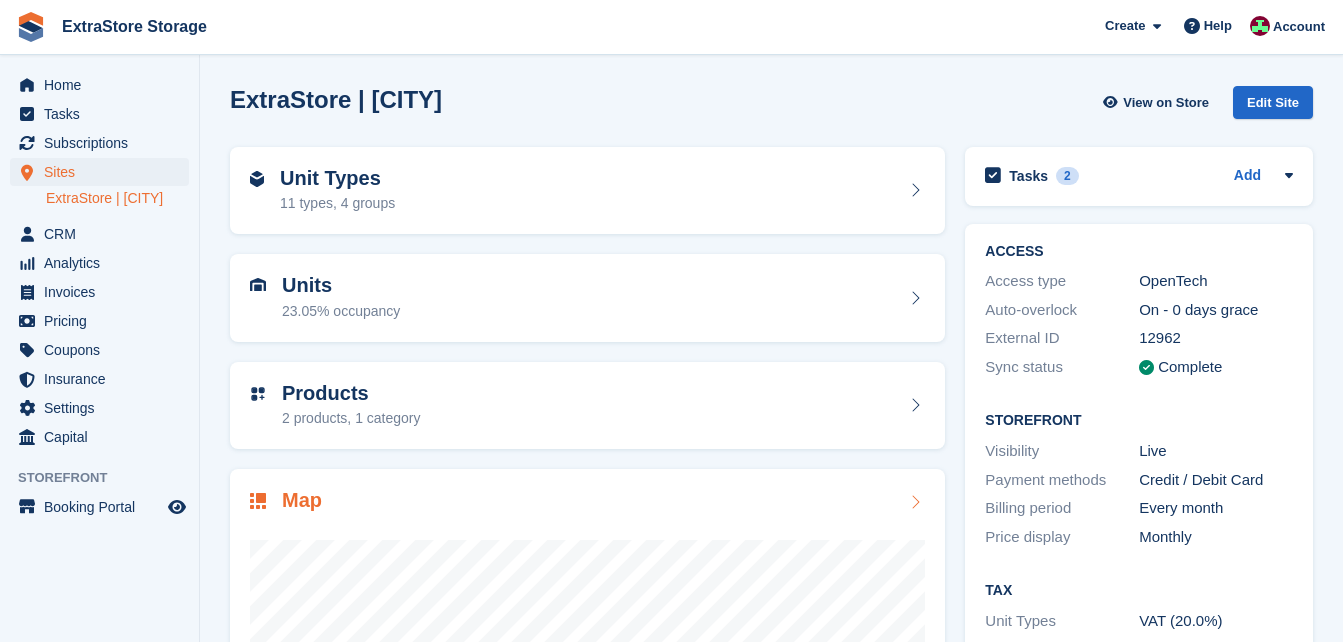click on "Map" at bounding box center (587, 502) 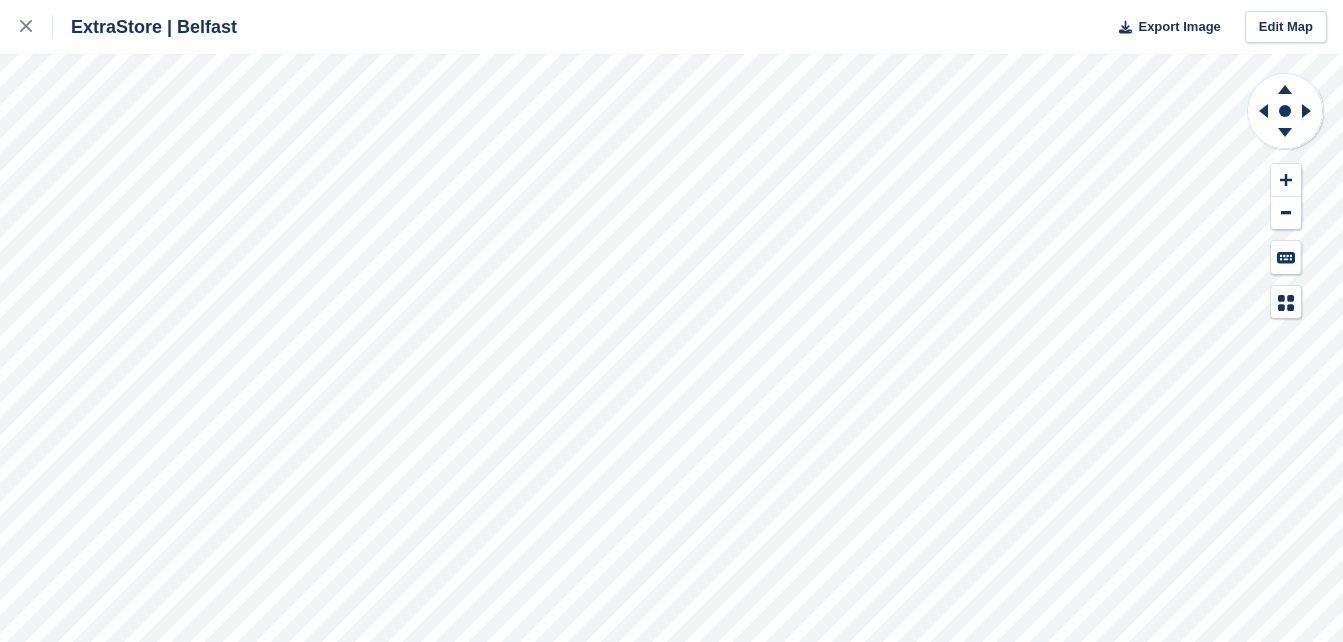 scroll, scrollTop: 0, scrollLeft: 0, axis: both 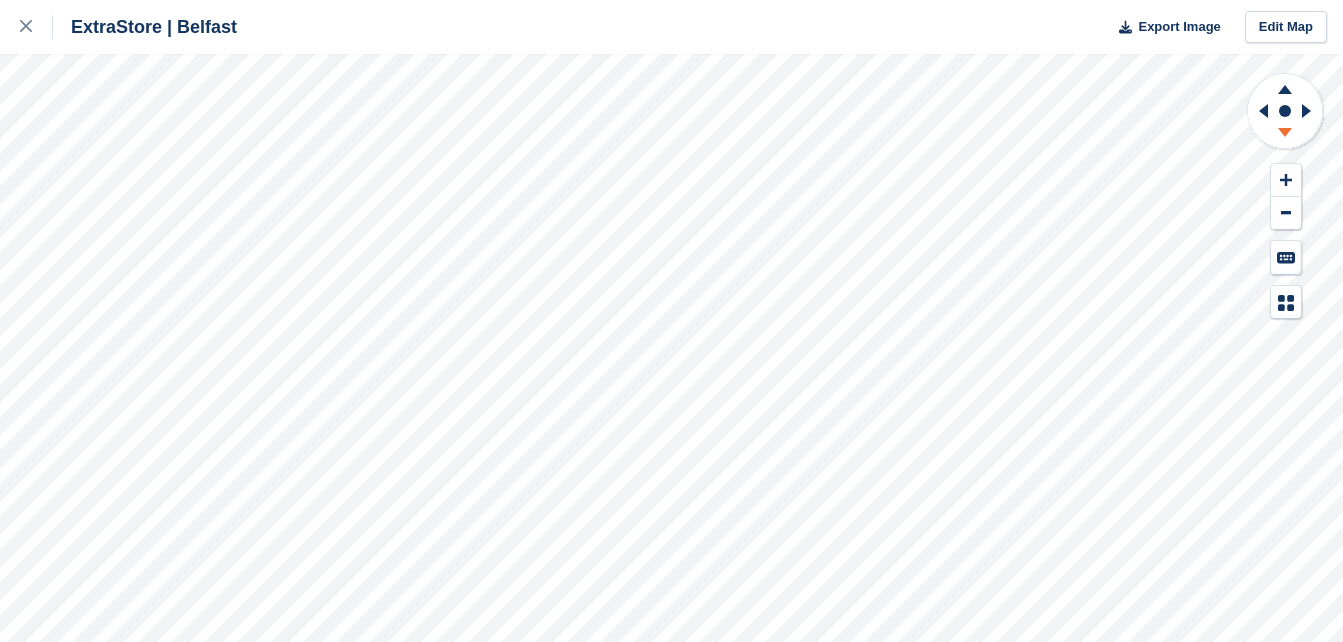 click 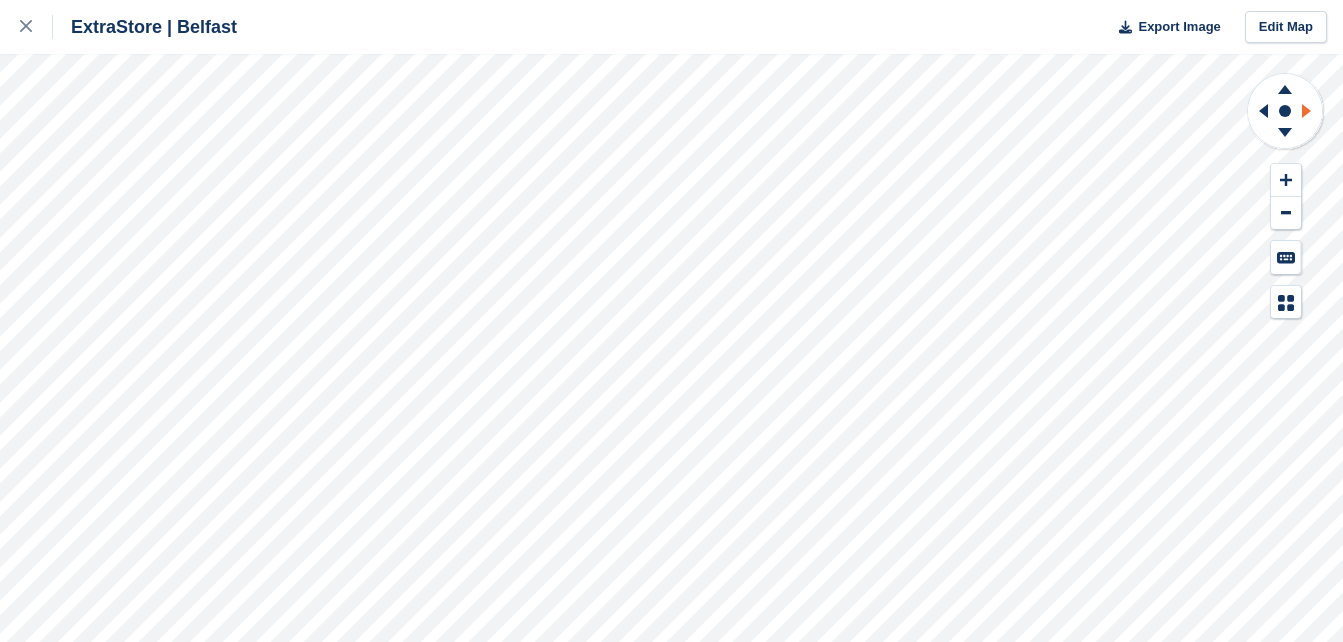 click 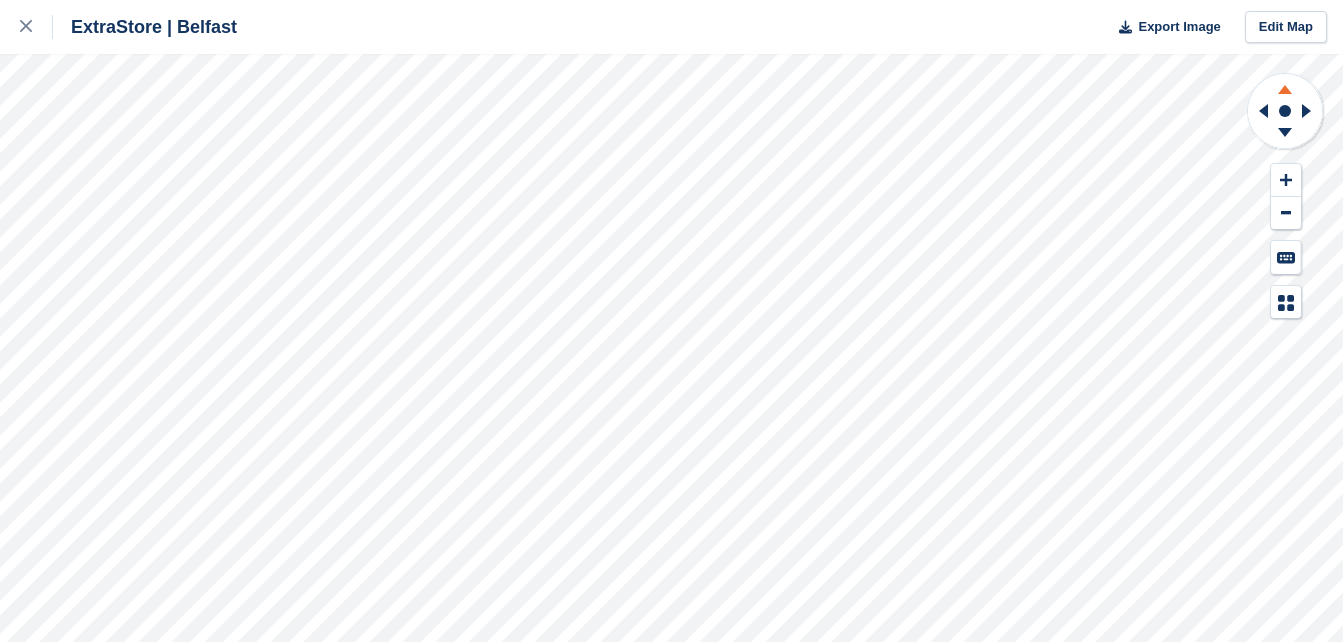 drag, startPoint x: 1310, startPoint y: 110, endPoint x: 1288, endPoint y: 94, distance: 27.202942 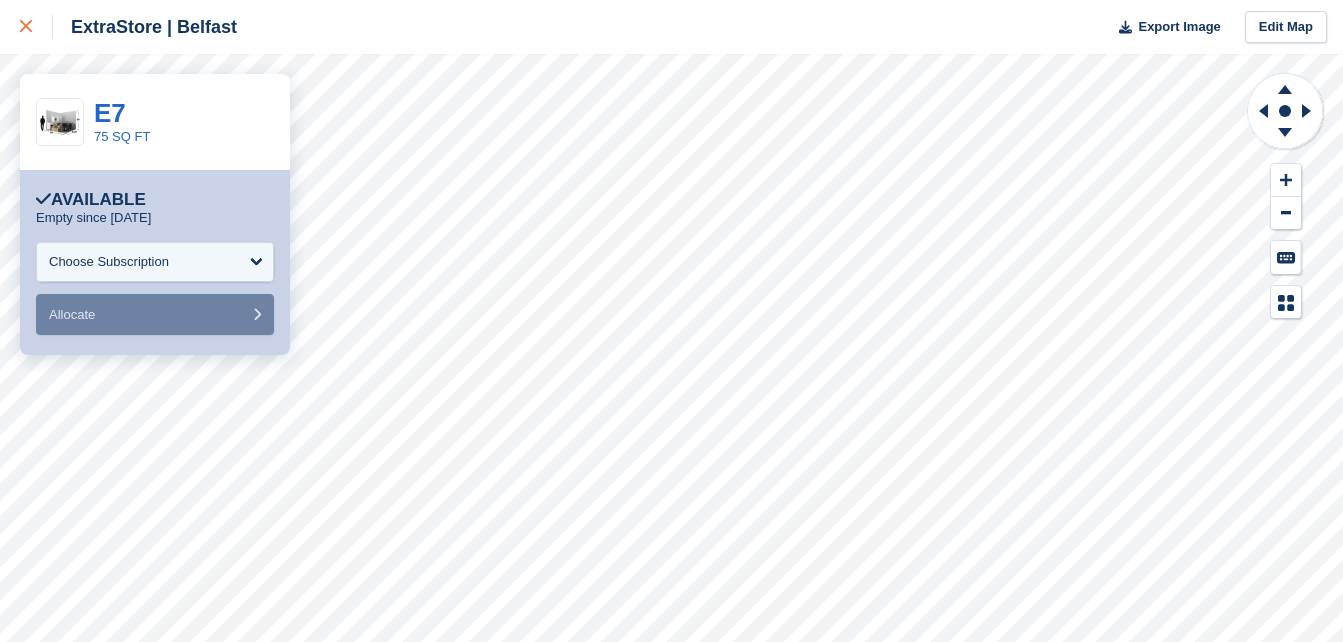 click at bounding box center (26, 27) 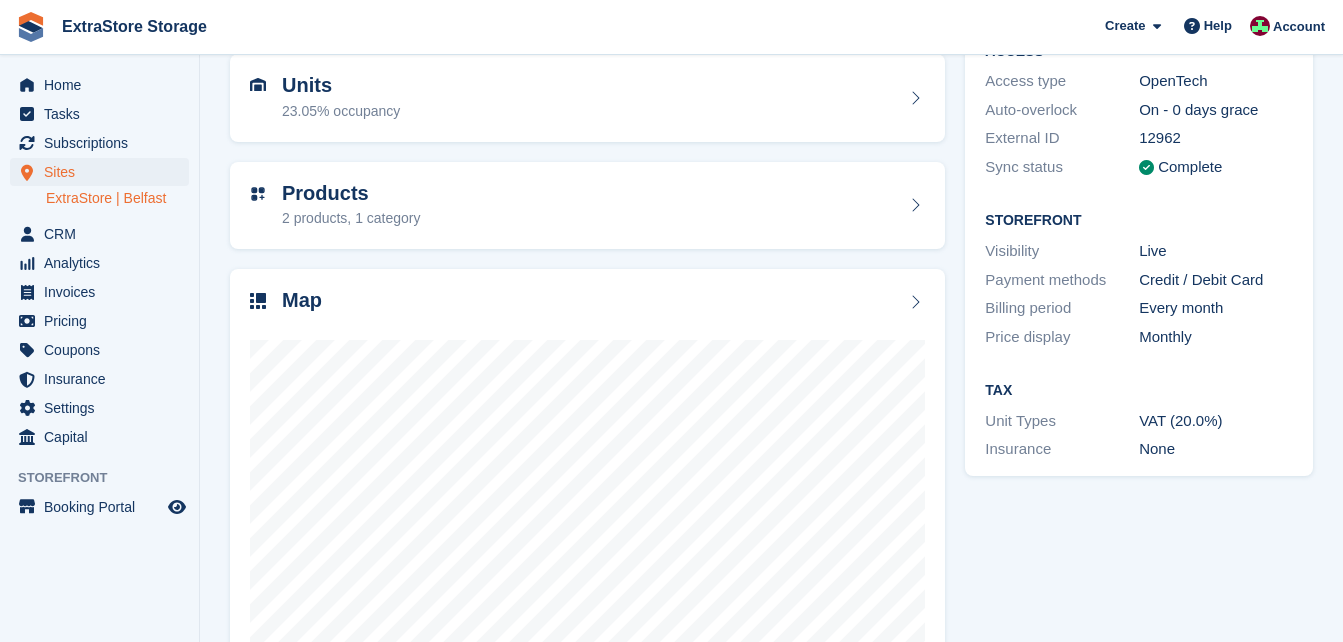 scroll, scrollTop: 0, scrollLeft: 0, axis: both 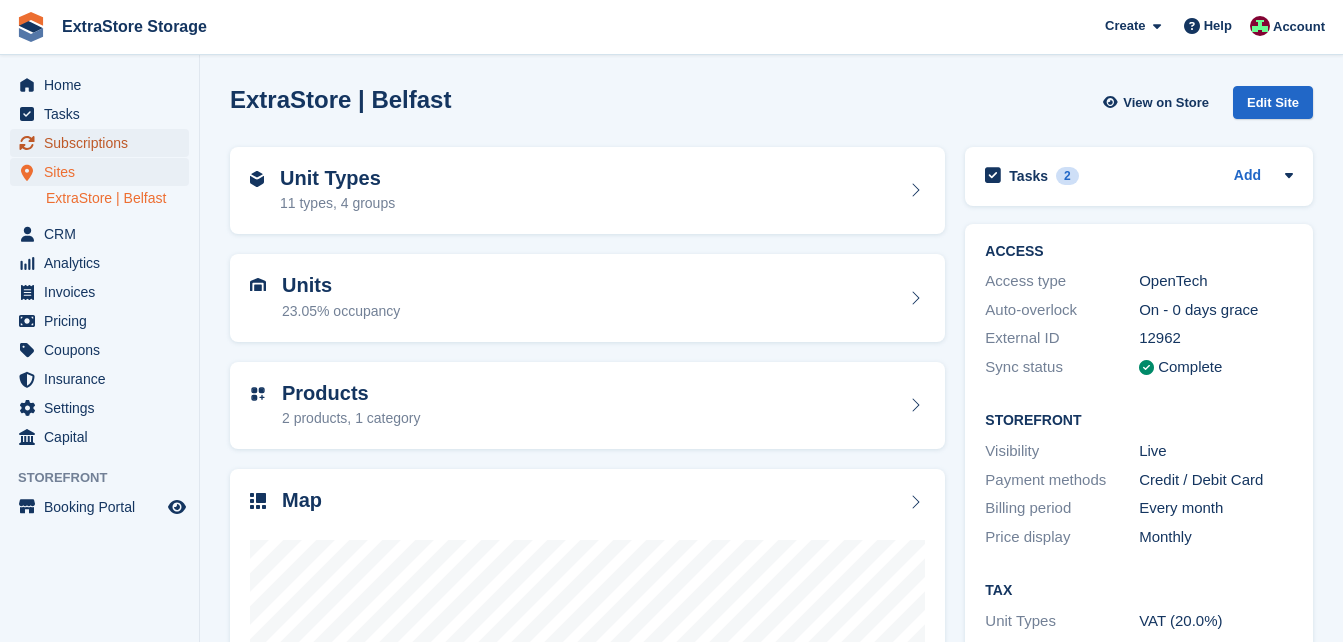 click on "Subscriptions" at bounding box center [104, 143] 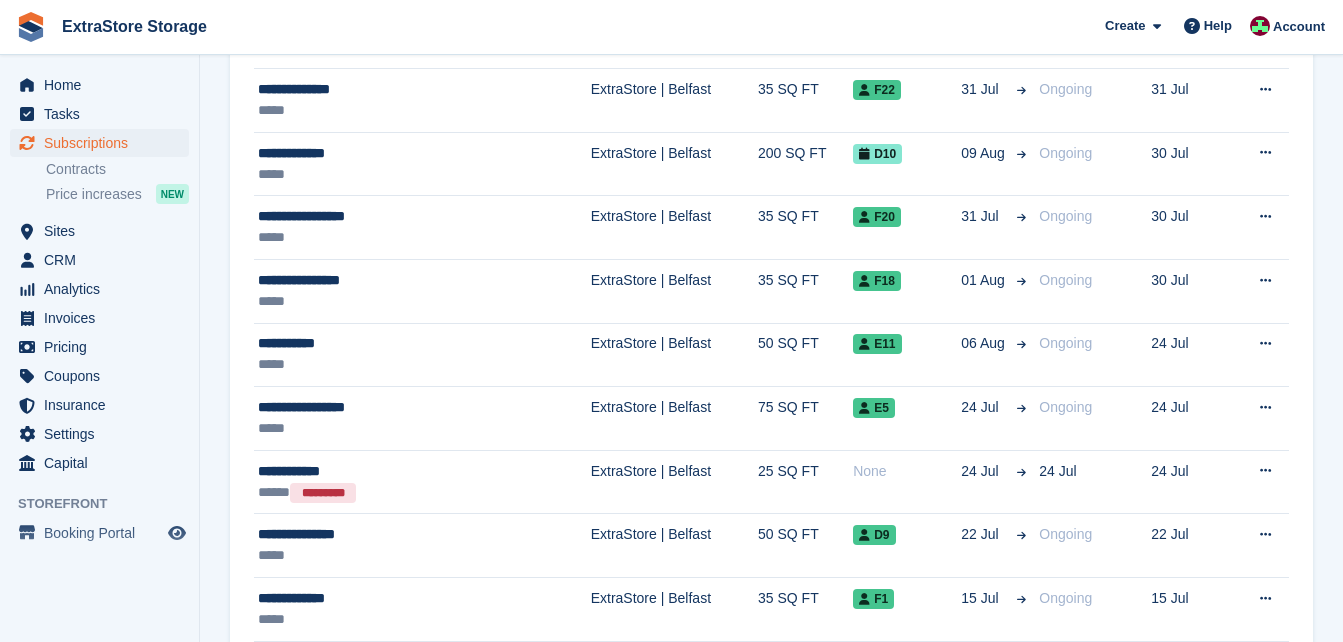 scroll, scrollTop: 600, scrollLeft: 0, axis: vertical 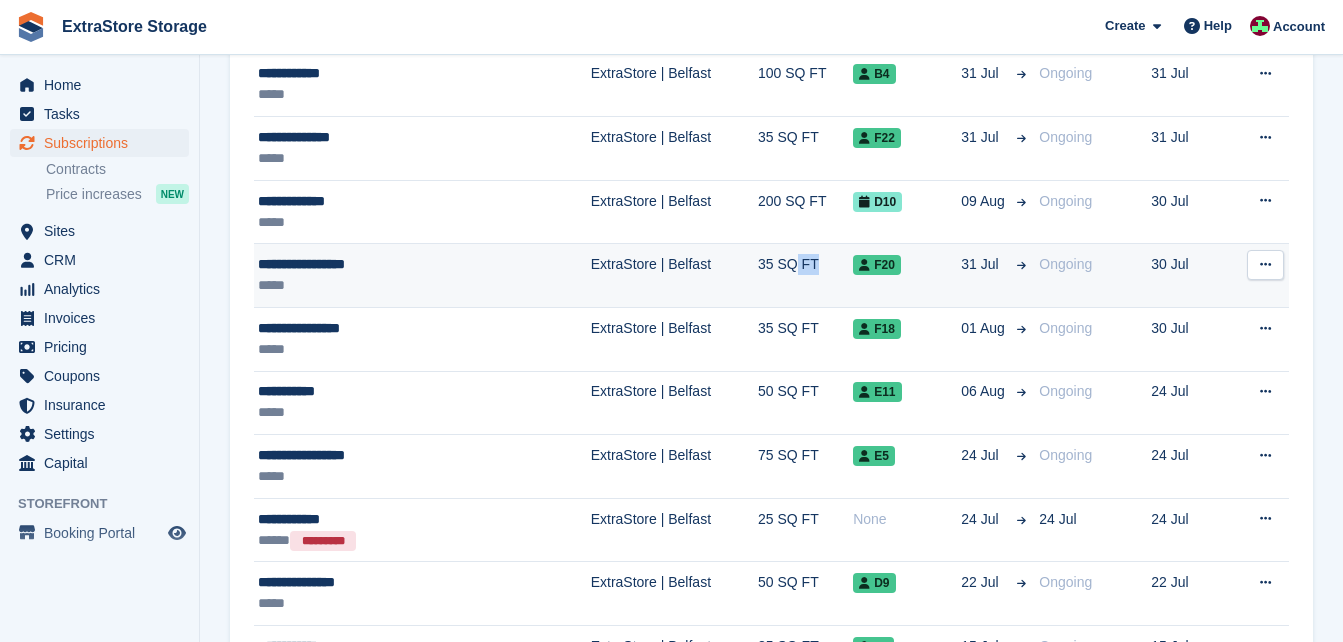 drag, startPoint x: 752, startPoint y: 247, endPoint x: 737, endPoint y: 293, distance: 48.38388 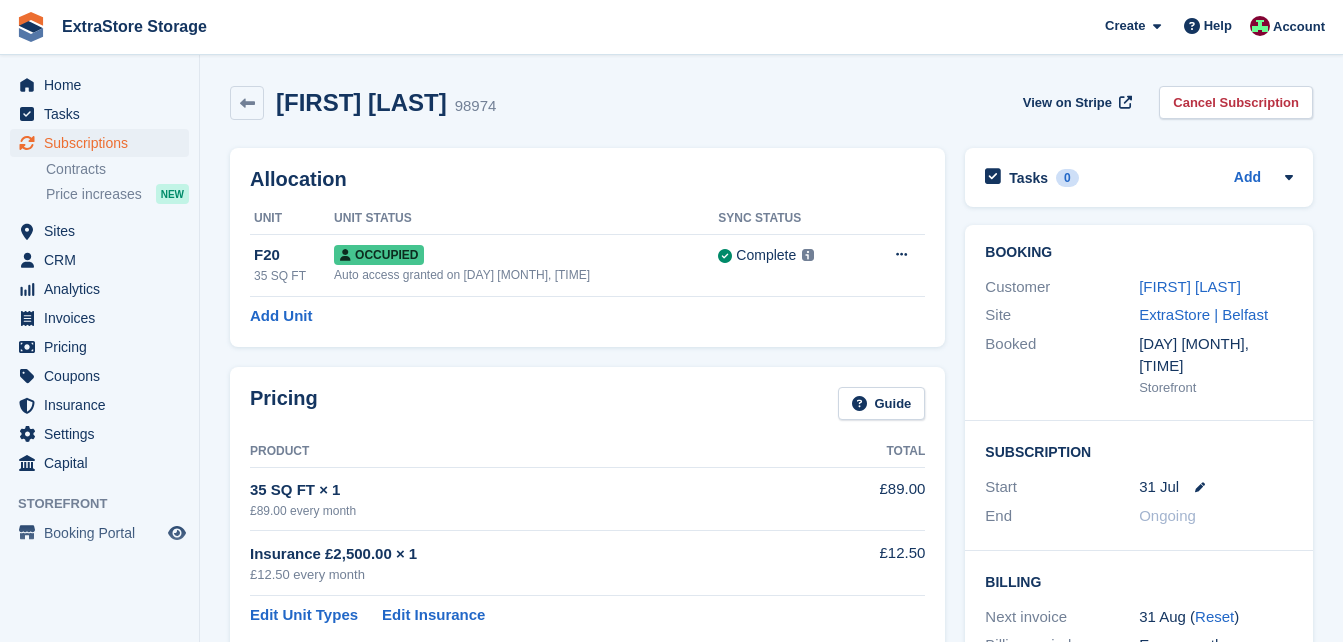 scroll, scrollTop: 0, scrollLeft: 0, axis: both 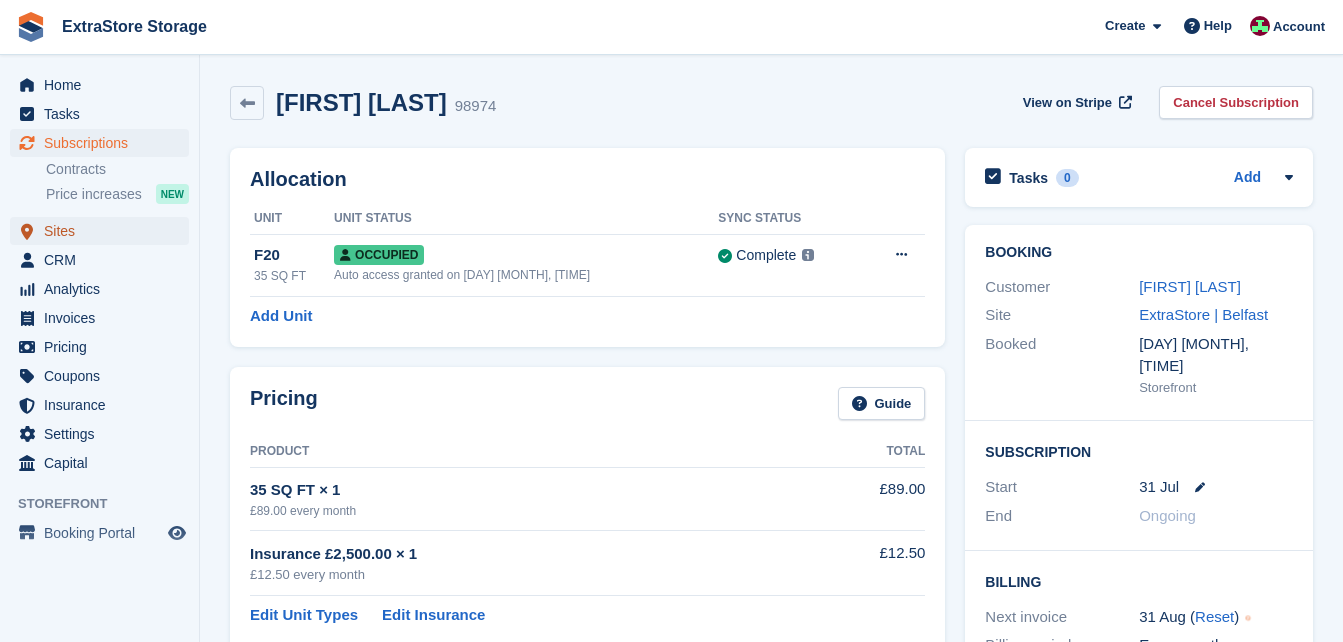click on "Sites" at bounding box center [104, 231] 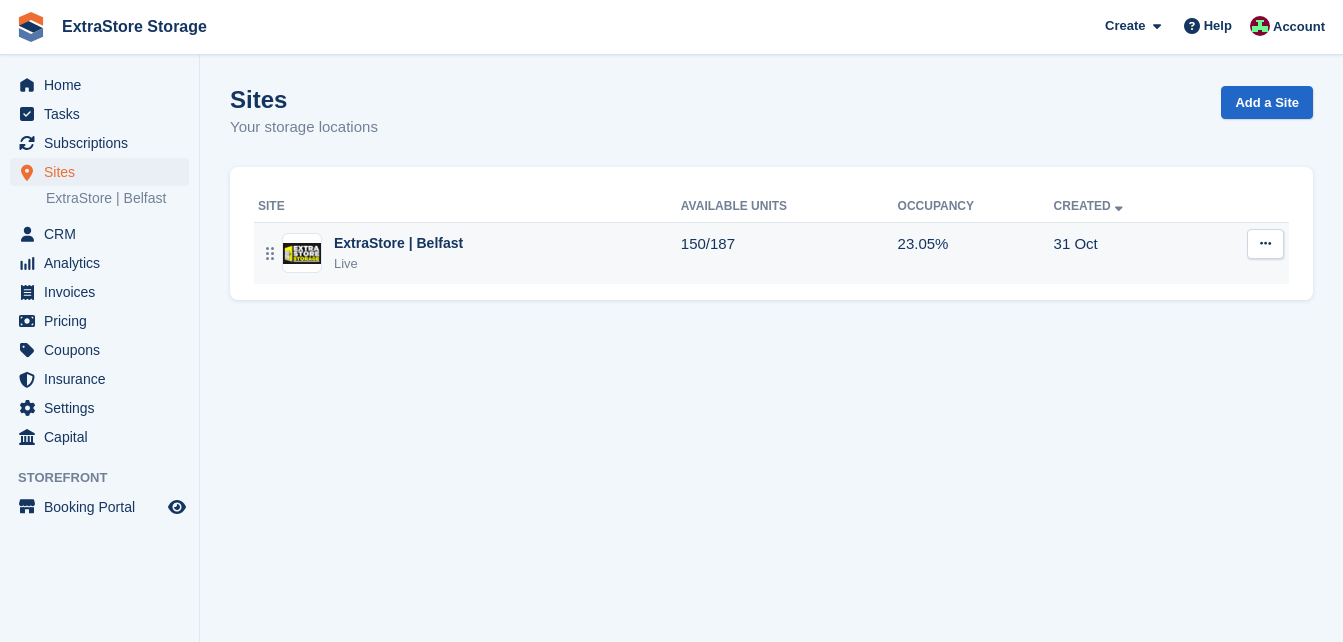 click on "Live" at bounding box center [398, 264] 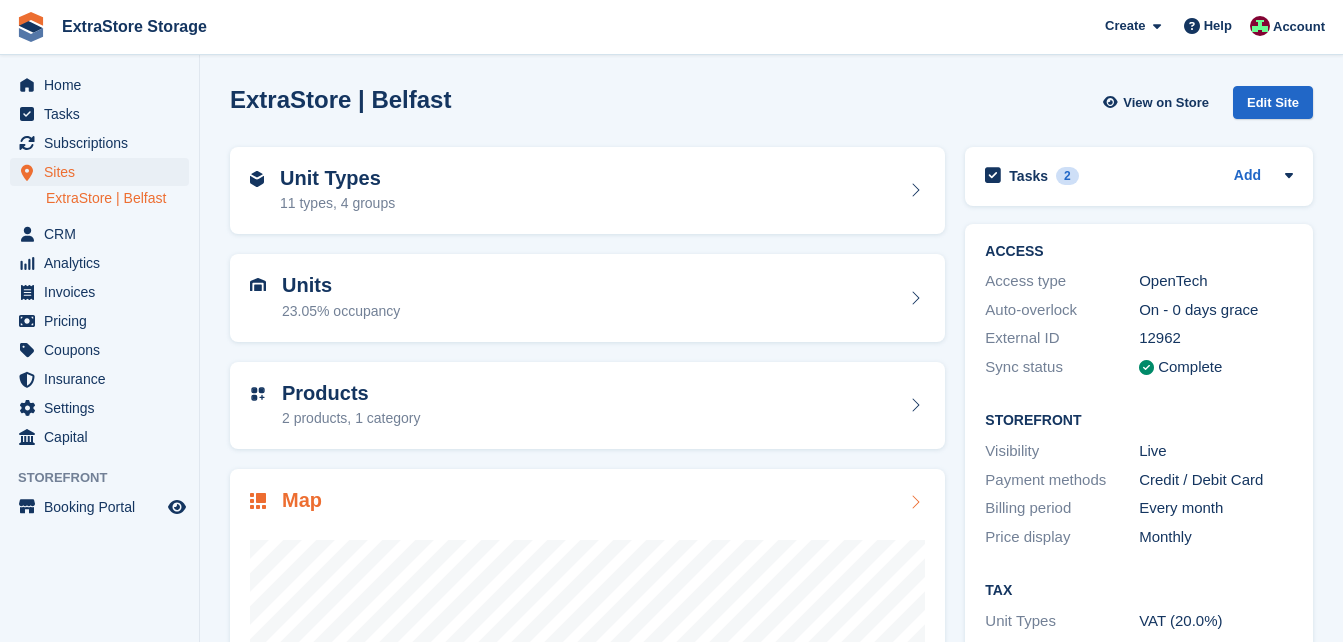 click on "Map" at bounding box center [587, 502] 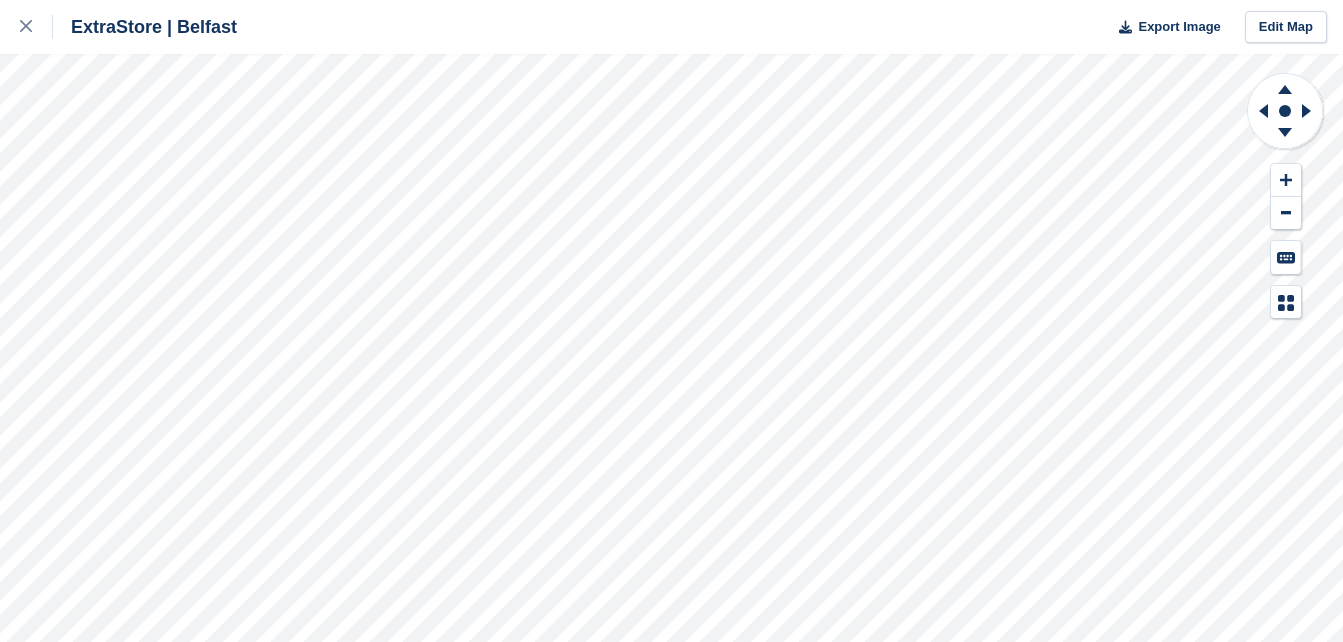scroll, scrollTop: 0, scrollLeft: 0, axis: both 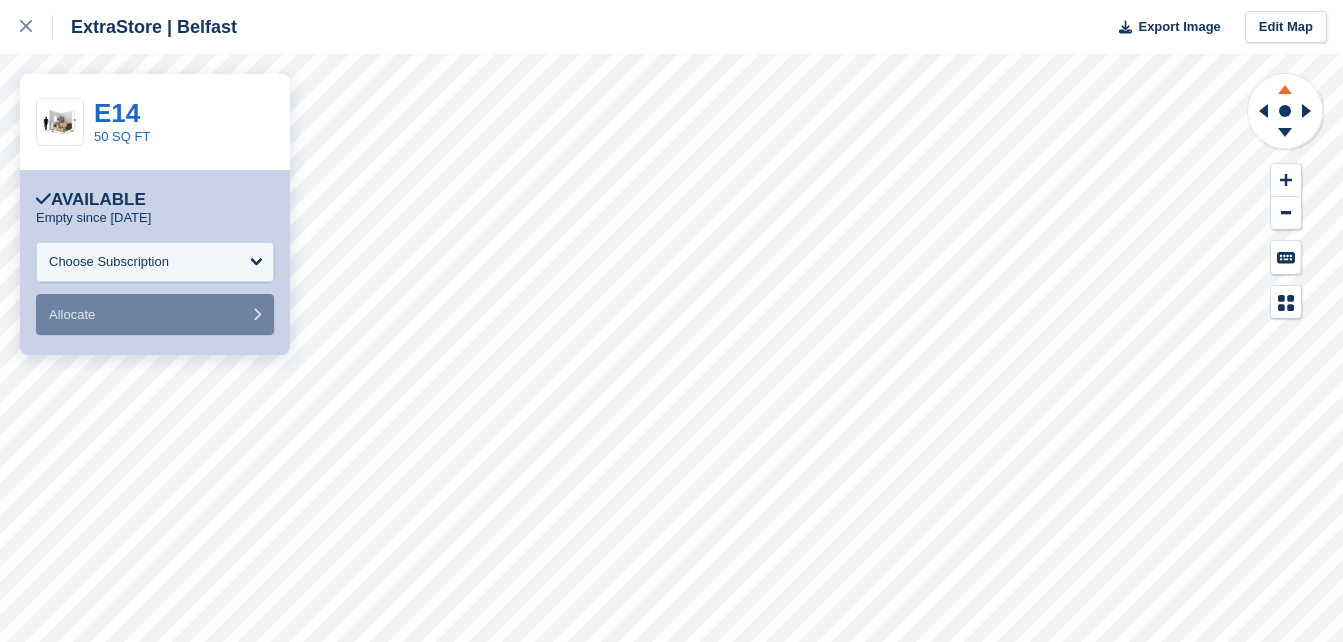 click 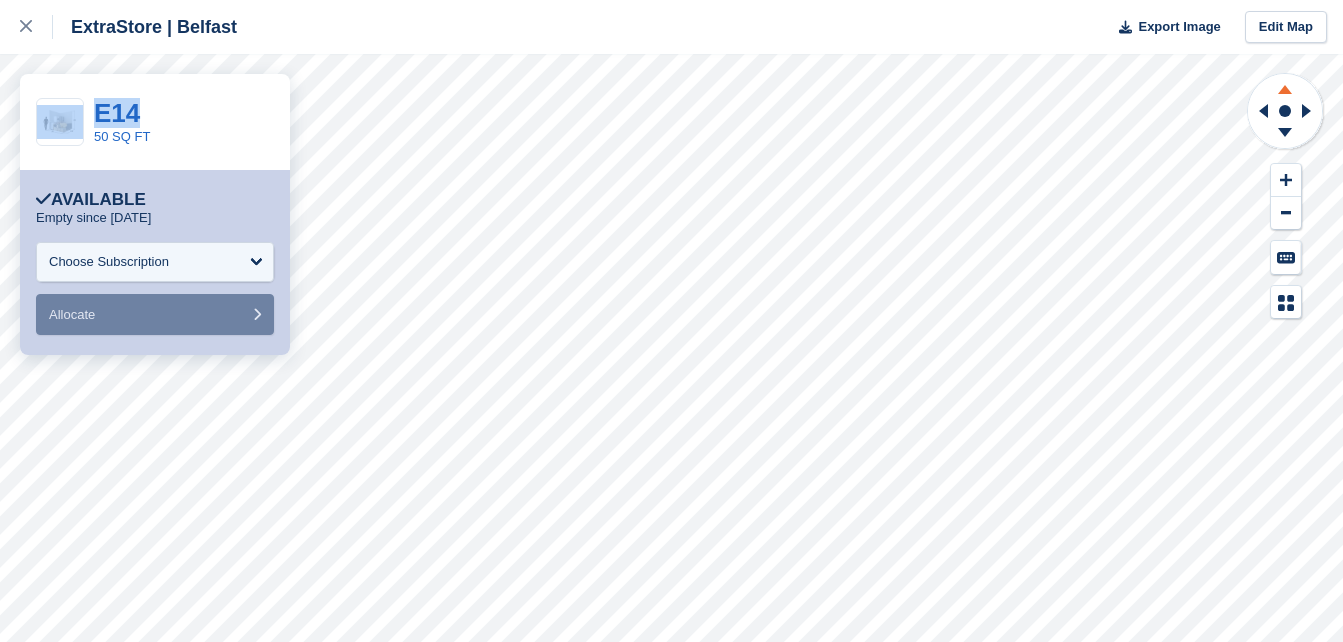 click 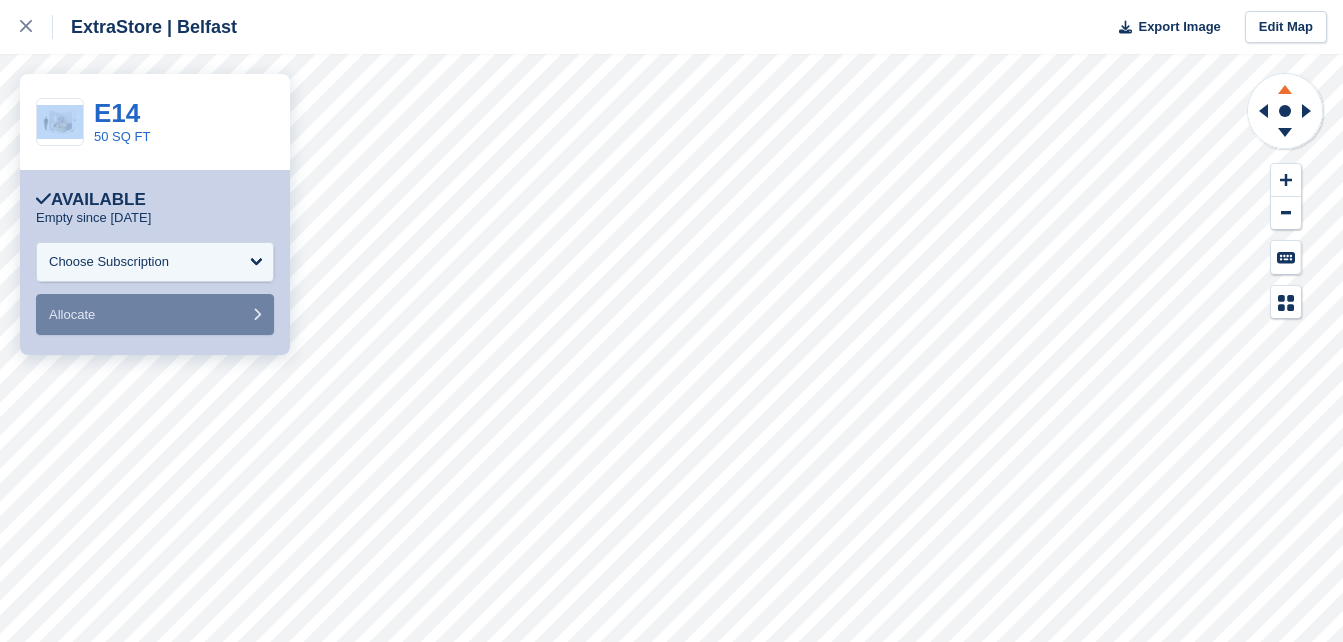 click 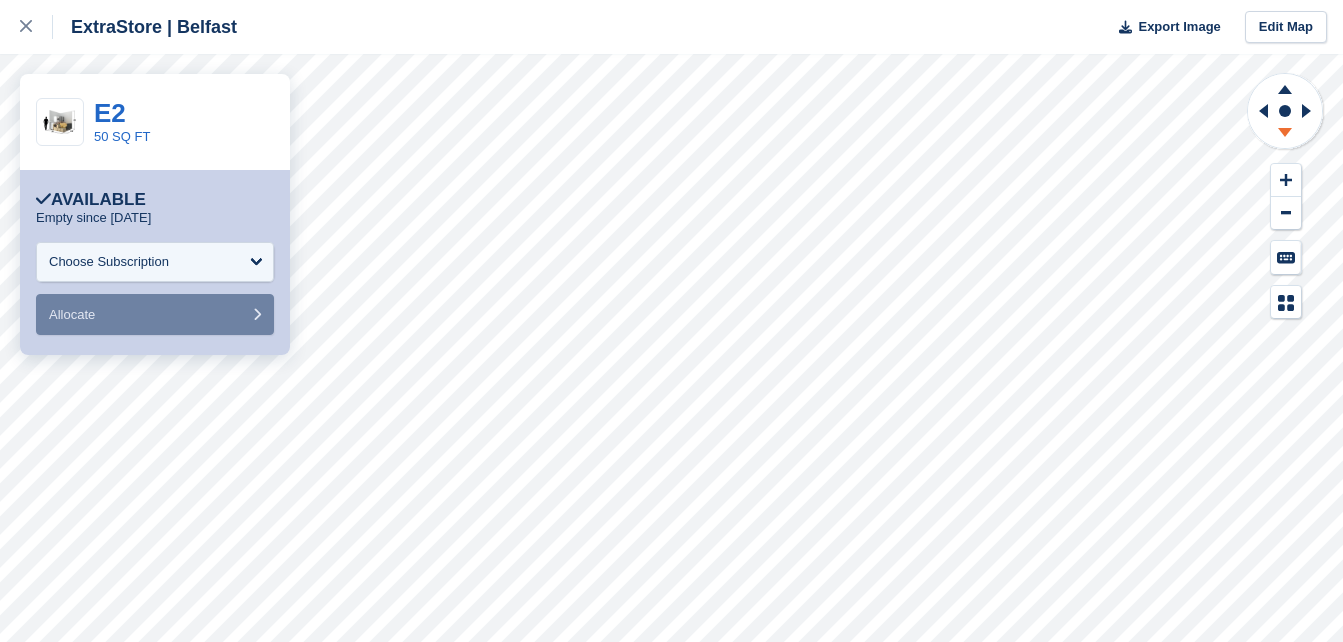 click 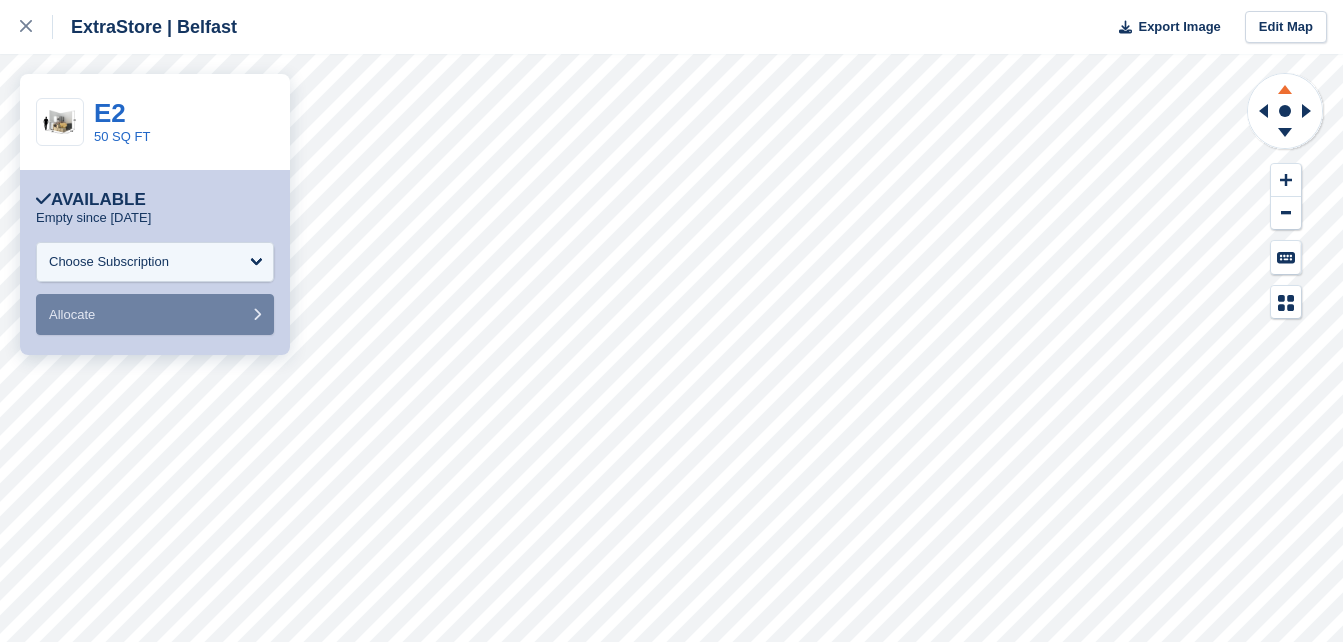 click 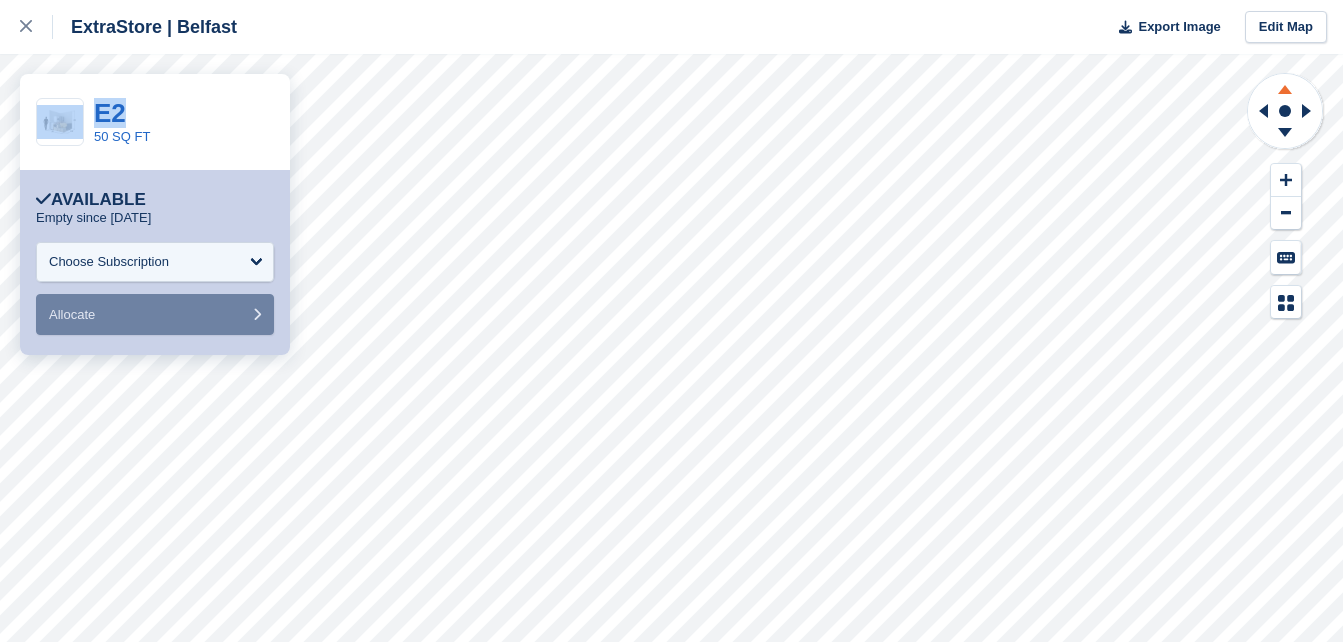 click 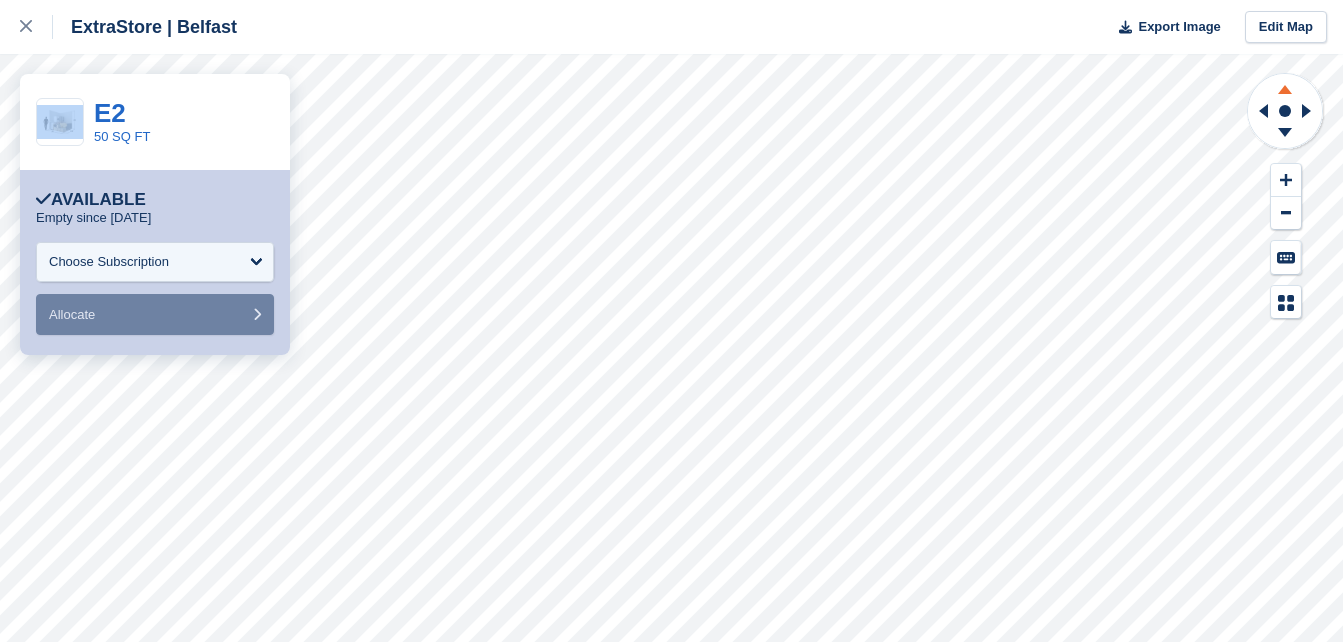 click 